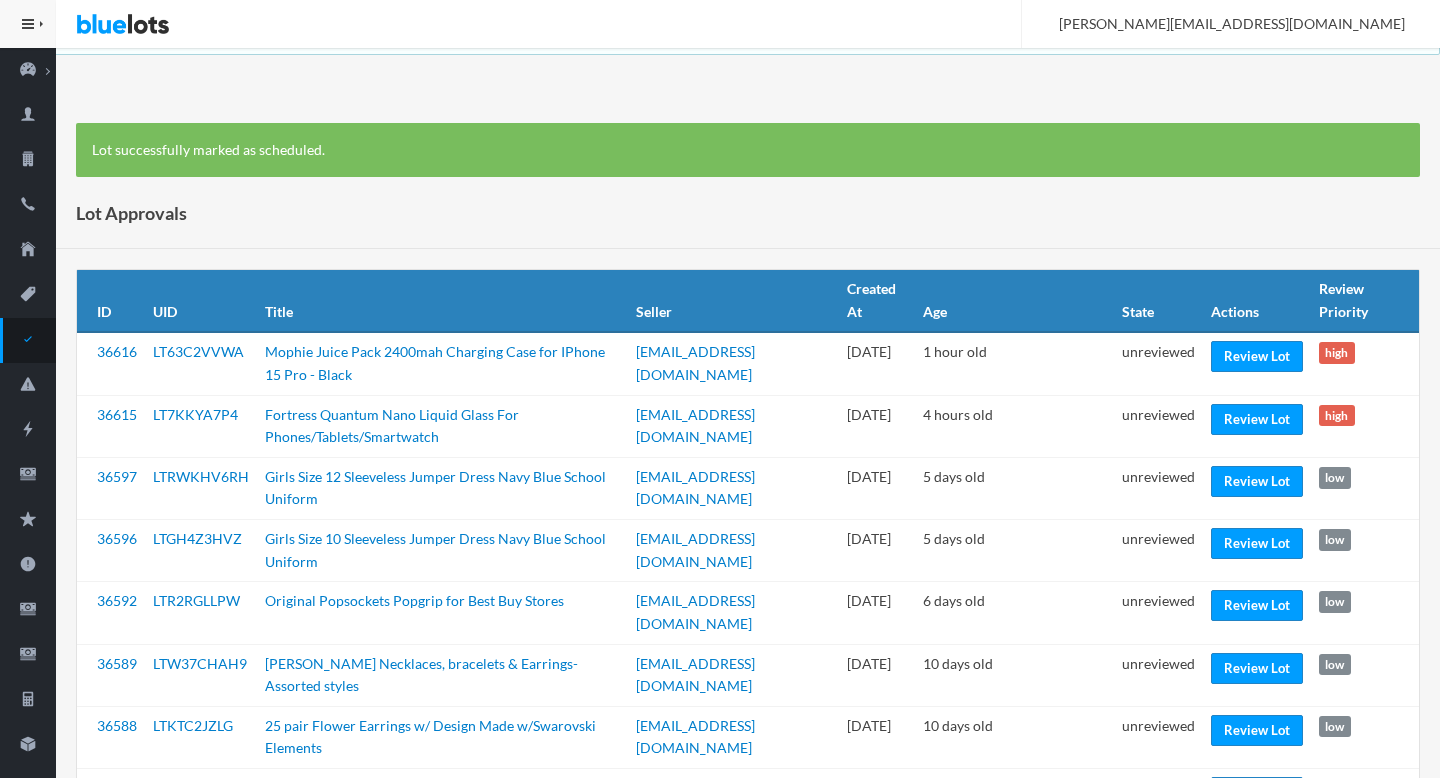 scroll, scrollTop: 0, scrollLeft: 0, axis: both 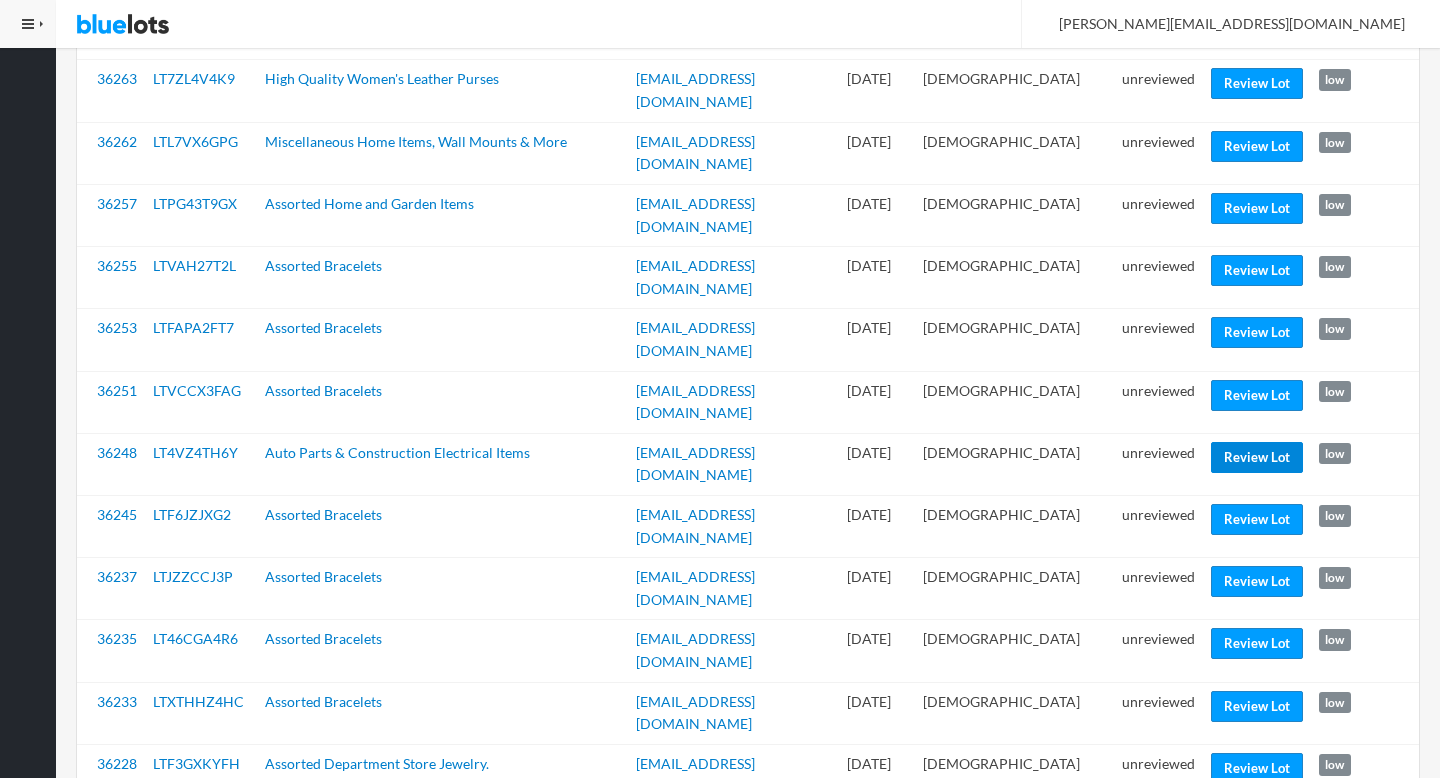 click on "Review Lot" at bounding box center (1257, 457) 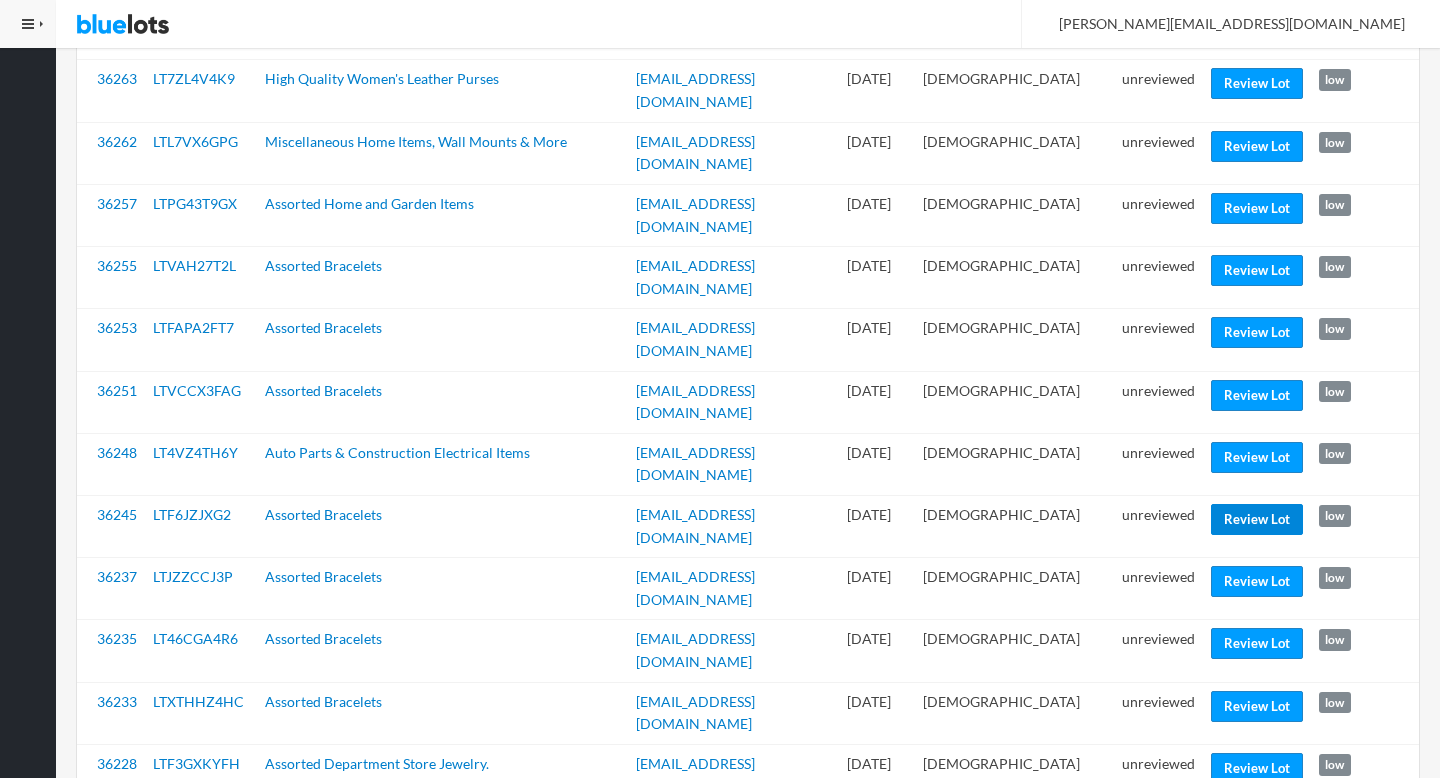 click on "Review Lot" at bounding box center (1257, 519) 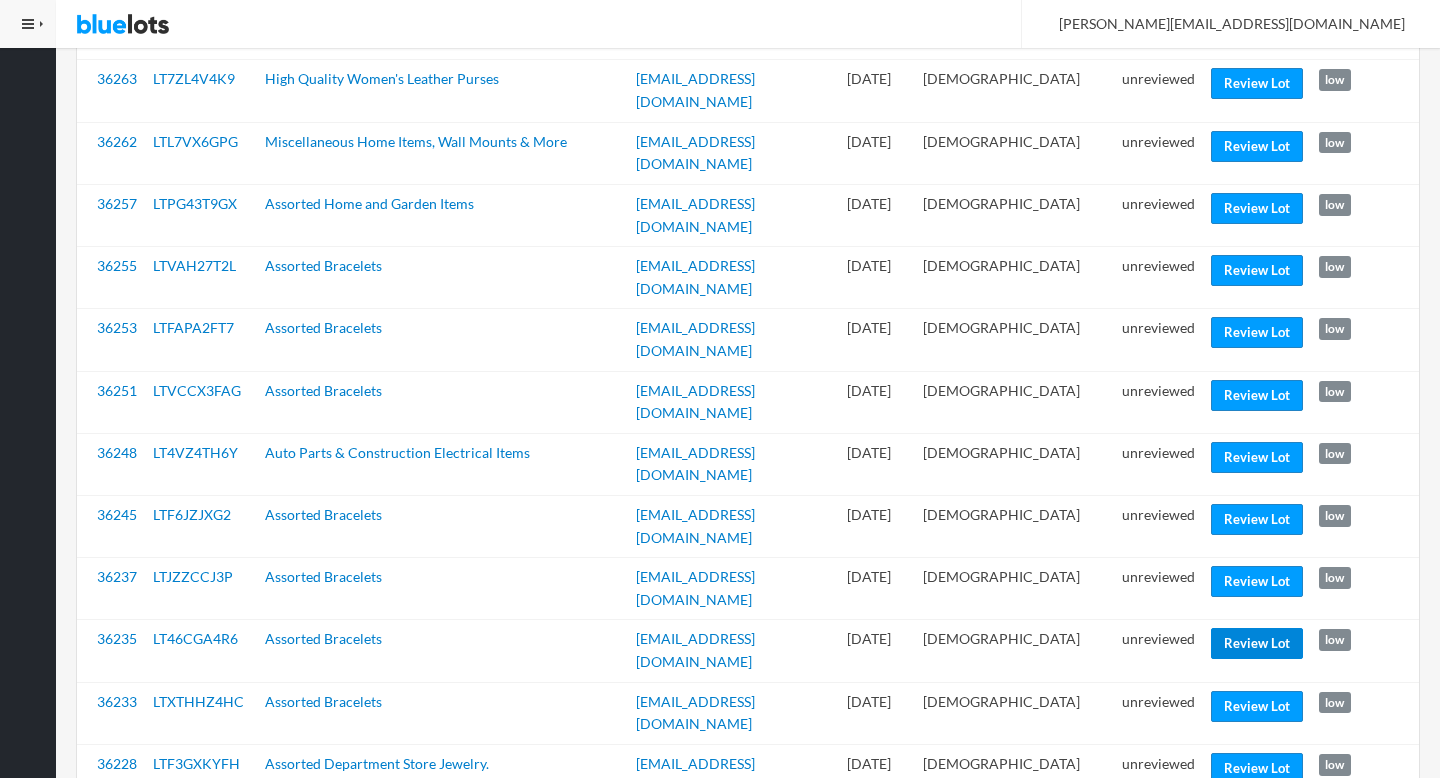 click on "Review Lot" at bounding box center (1257, 643) 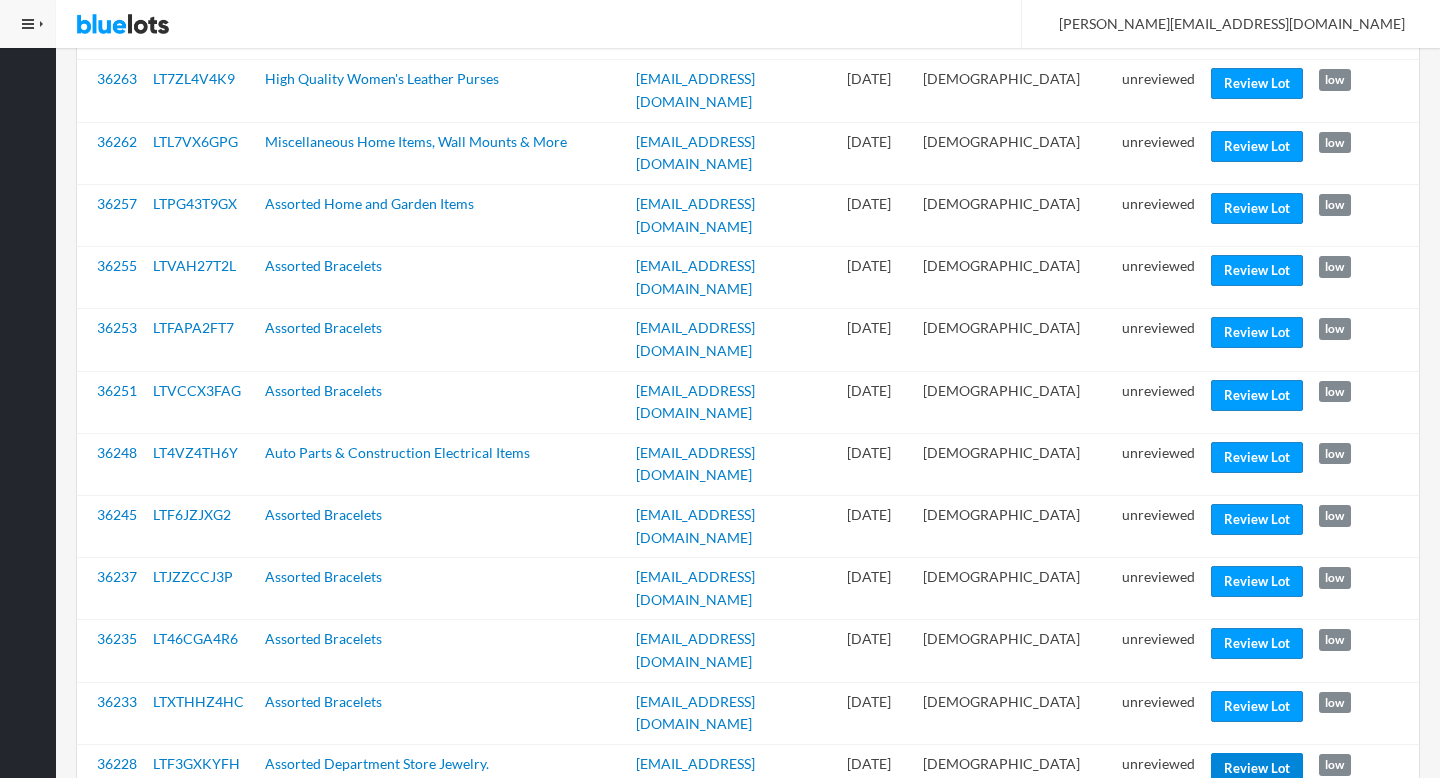 click on "Review Lot" at bounding box center [1257, 768] 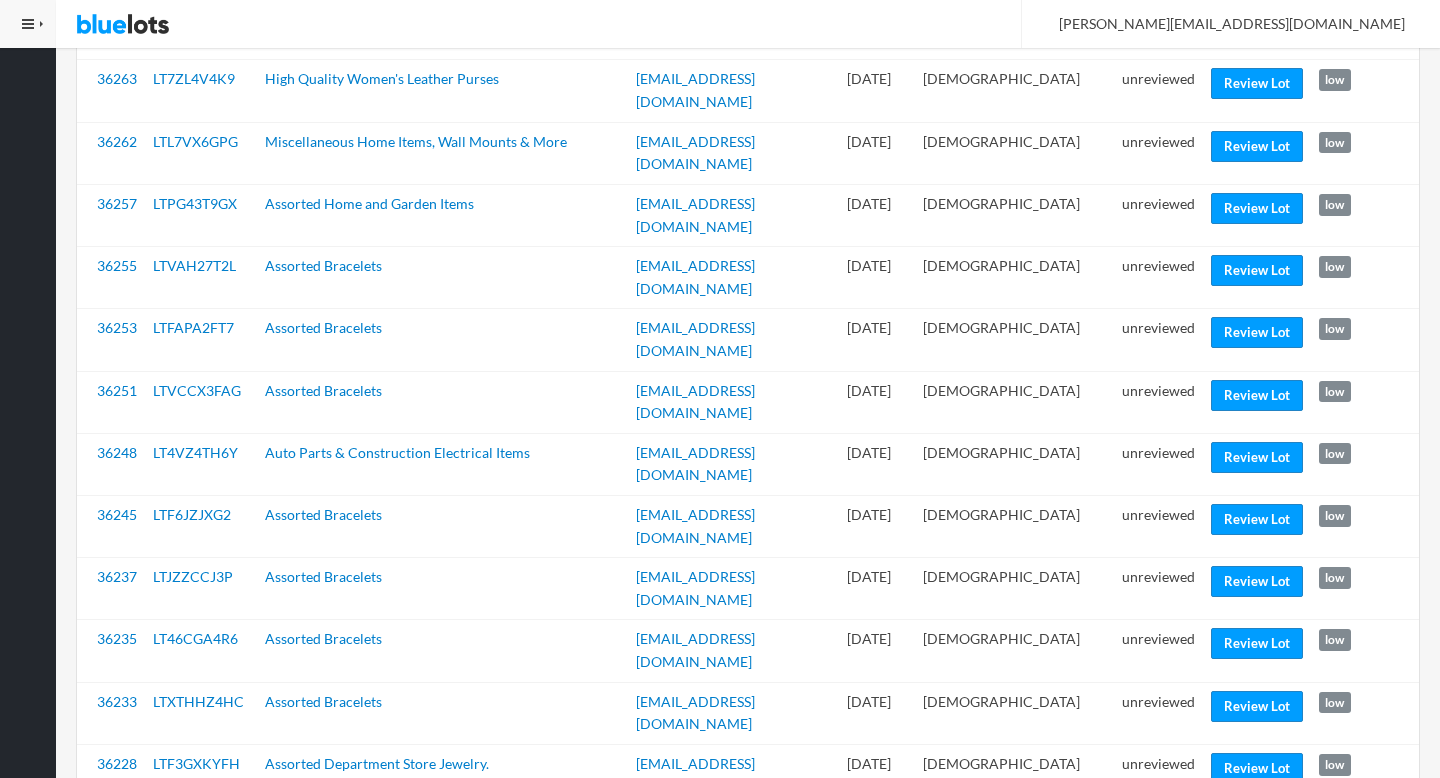 click on "Review Lot" at bounding box center [1257, 892] 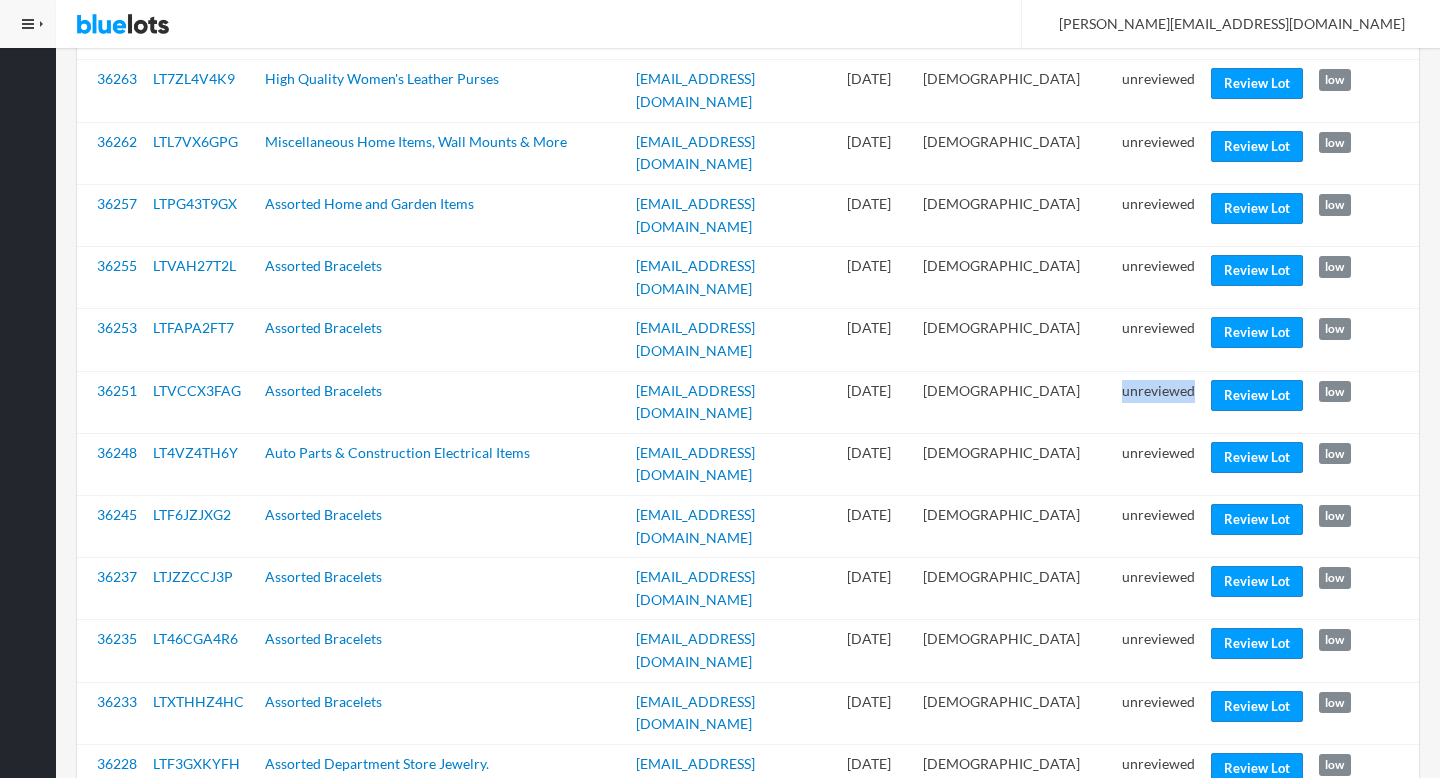 scroll, scrollTop: 1681, scrollLeft: 0, axis: vertical 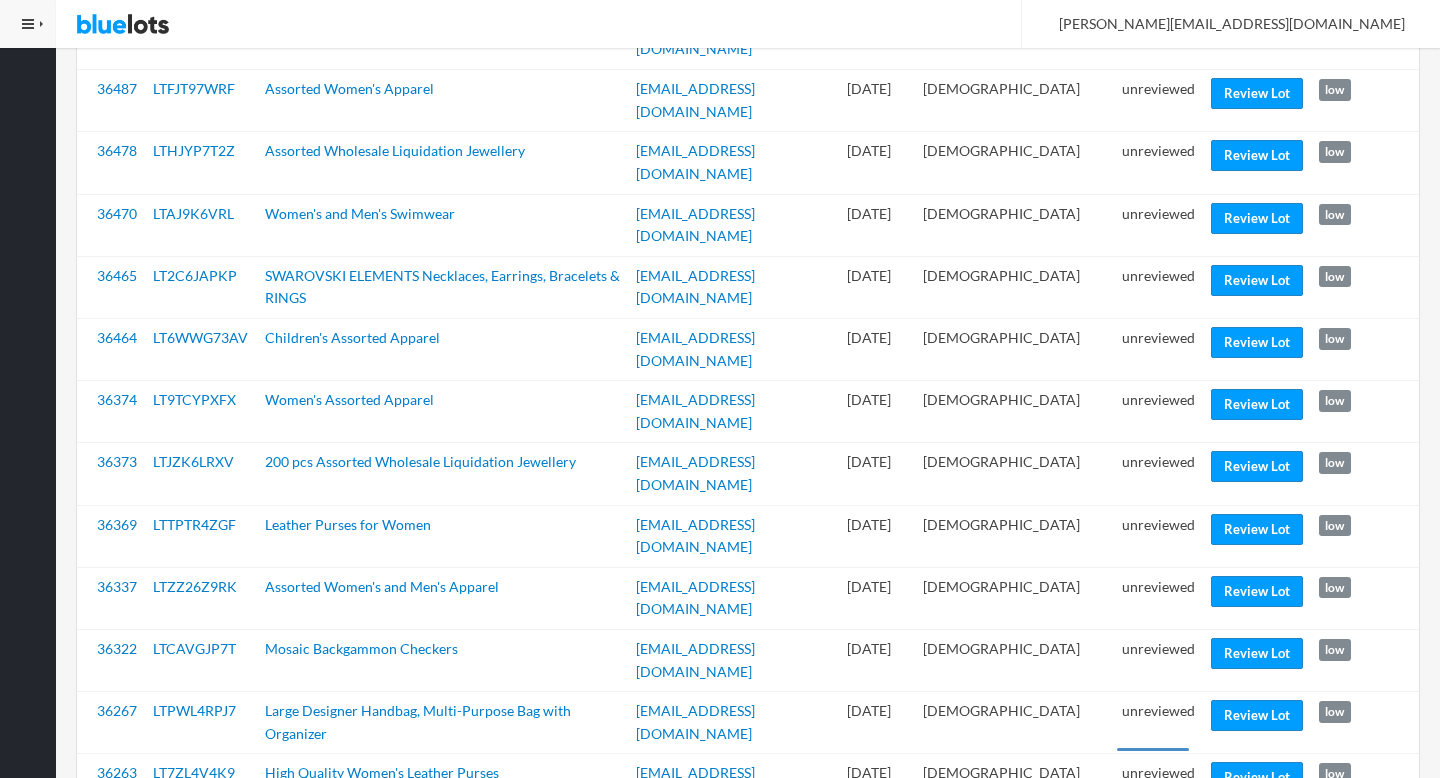 click on "Review Lot" at bounding box center [1257, 902] 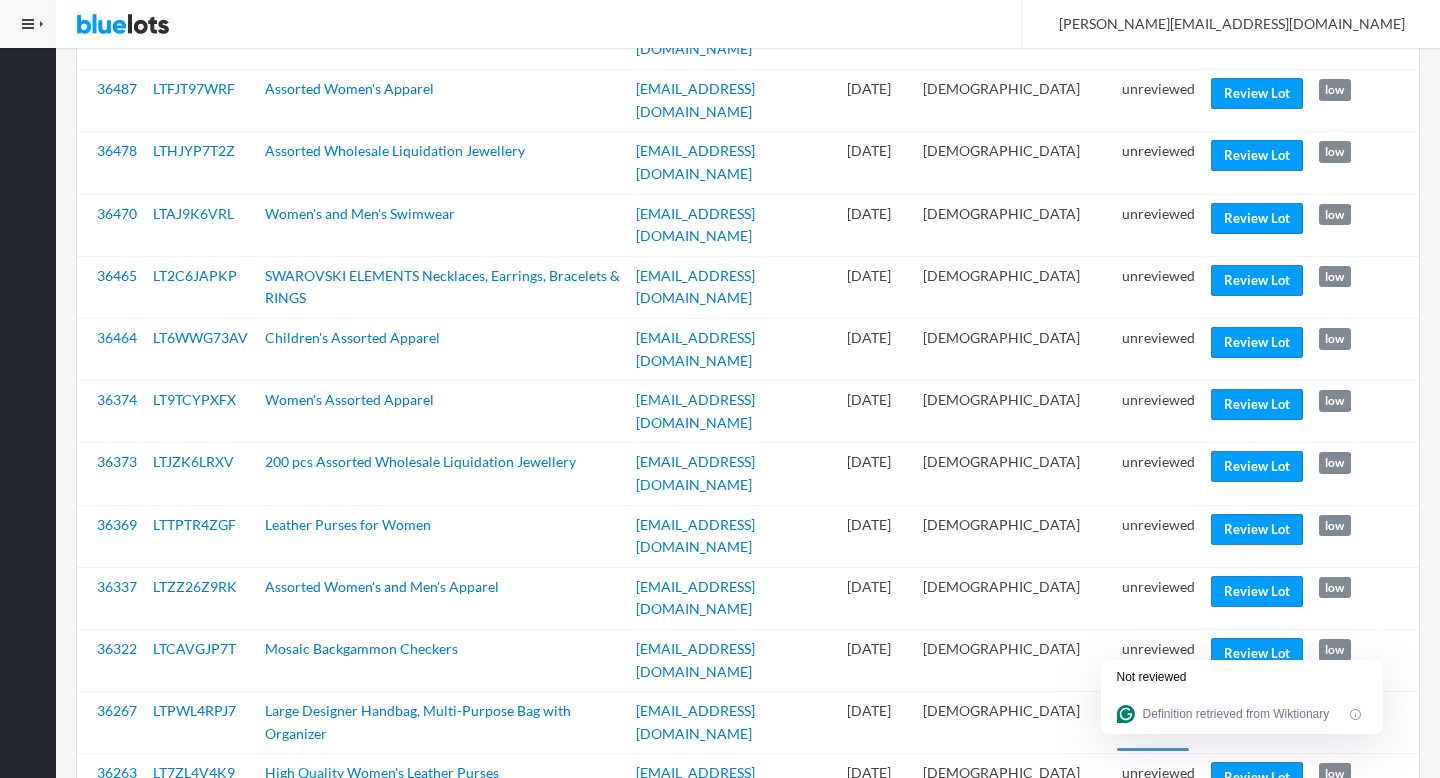 click on "Review Lot" at bounding box center [1257, 715] 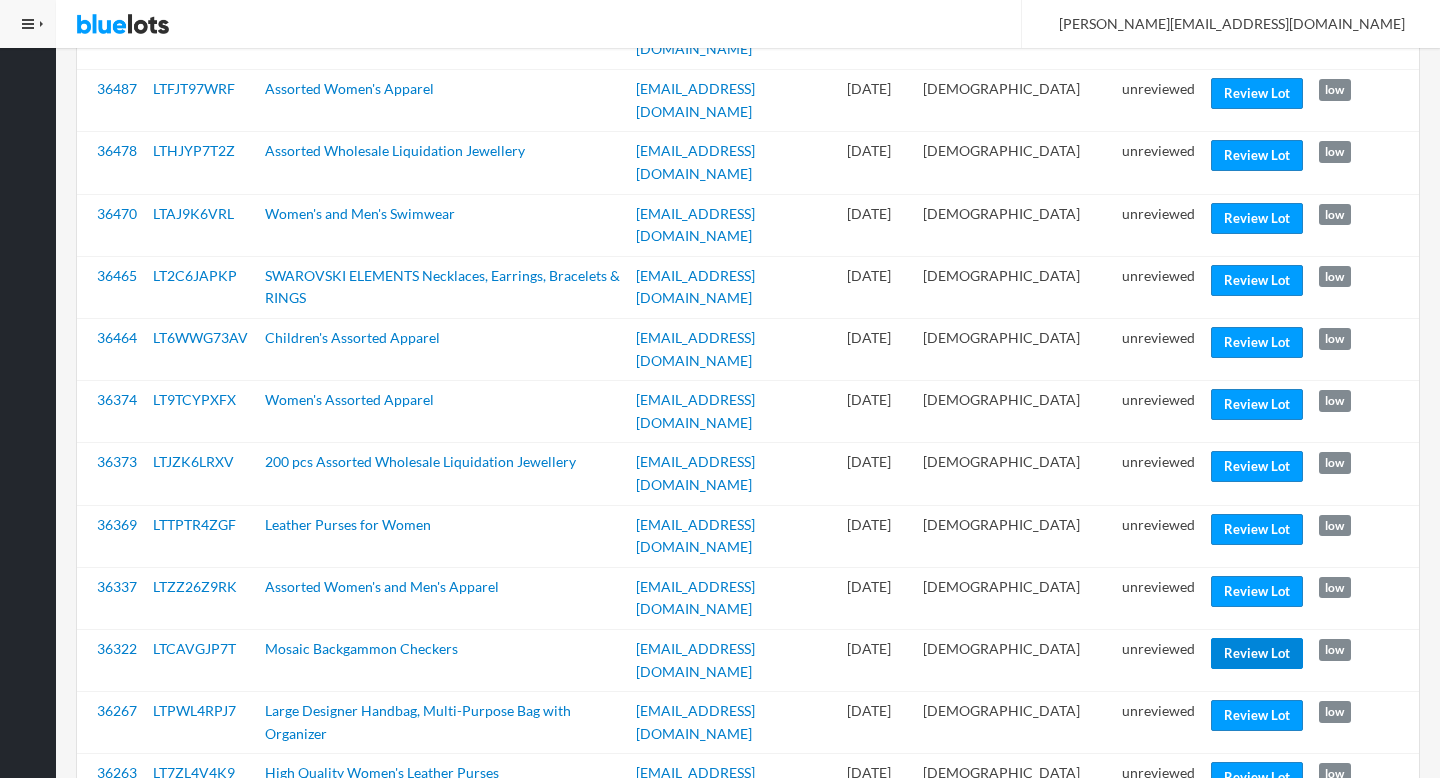 click on "Review Lot" at bounding box center [1257, 653] 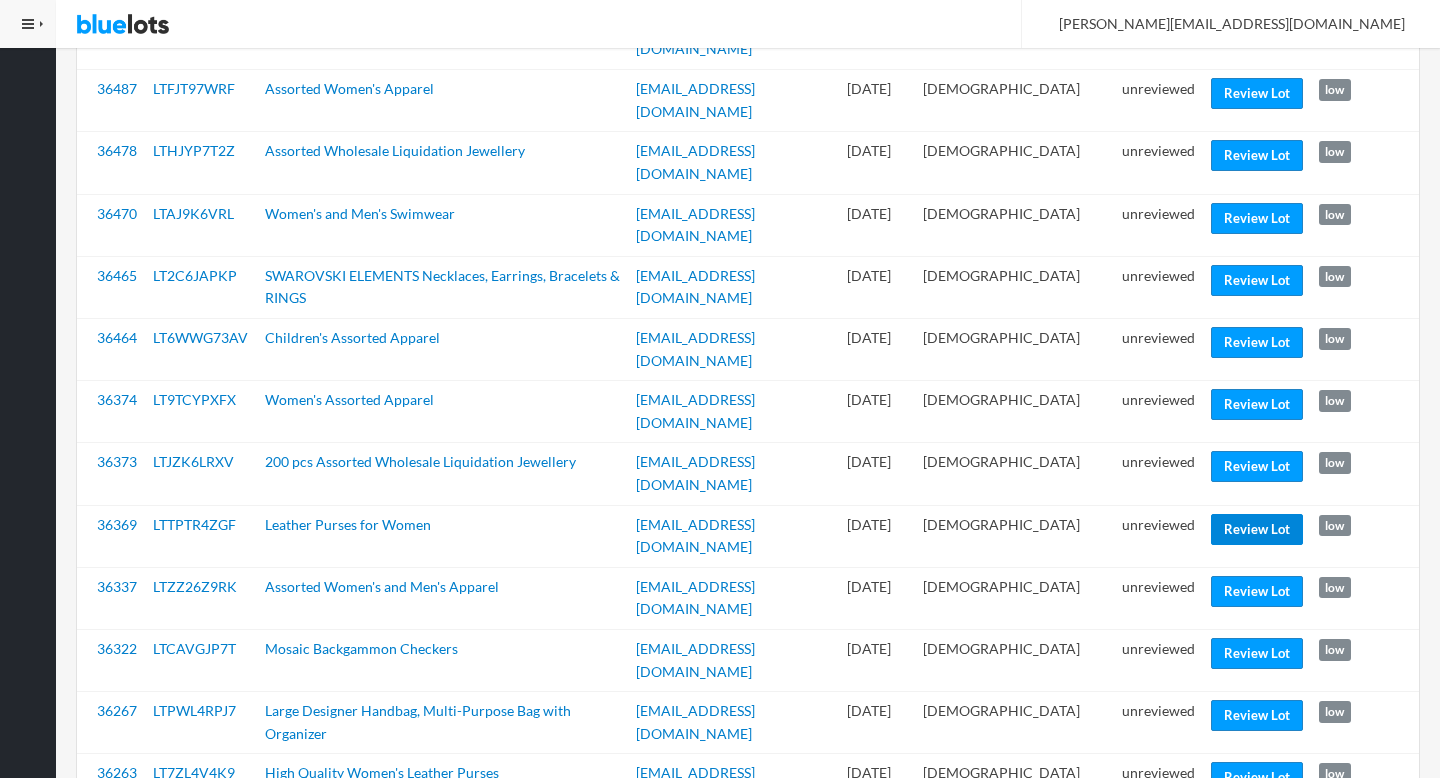 click on "Review Lot" at bounding box center (1257, 529) 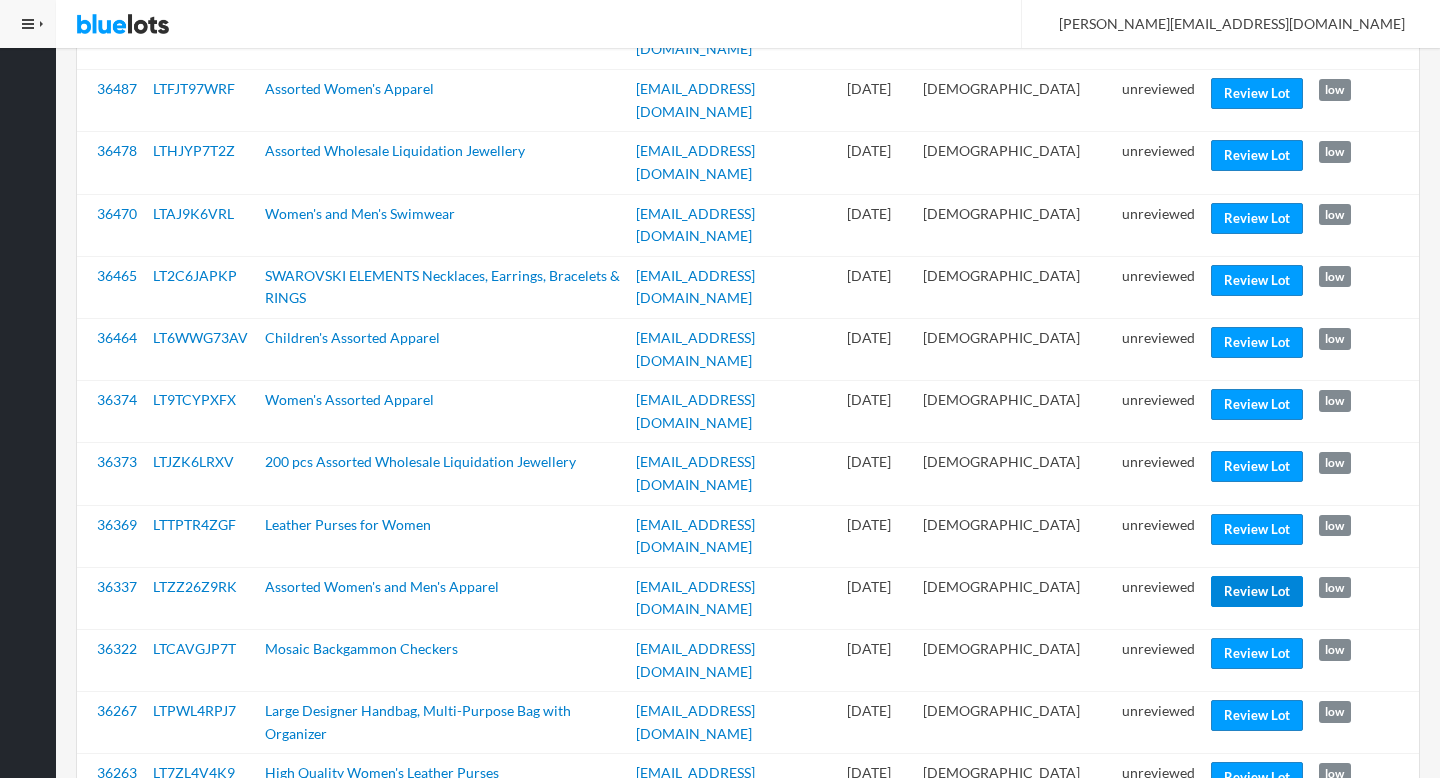 click on "Review Lot" at bounding box center [1257, 591] 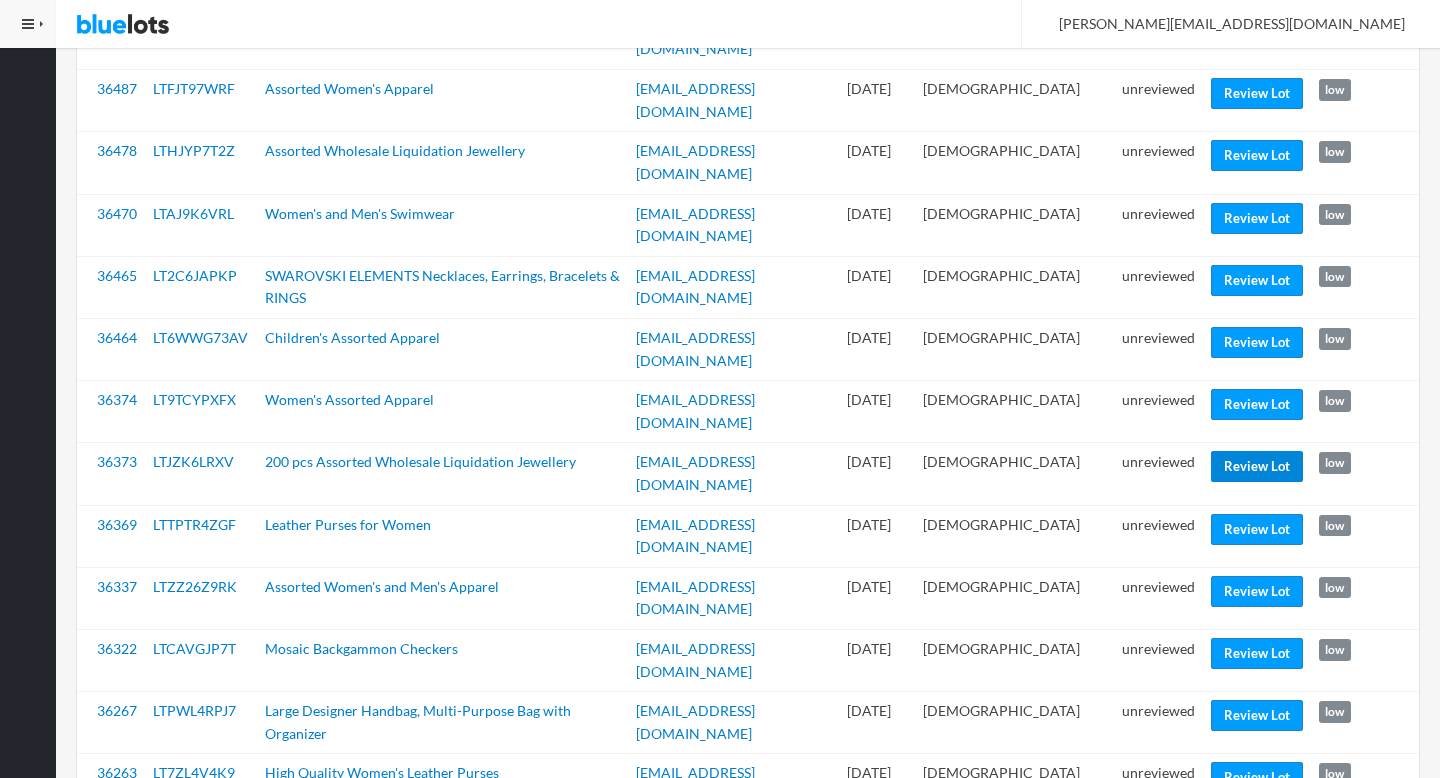 click on "Review Lot" at bounding box center [1257, 466] 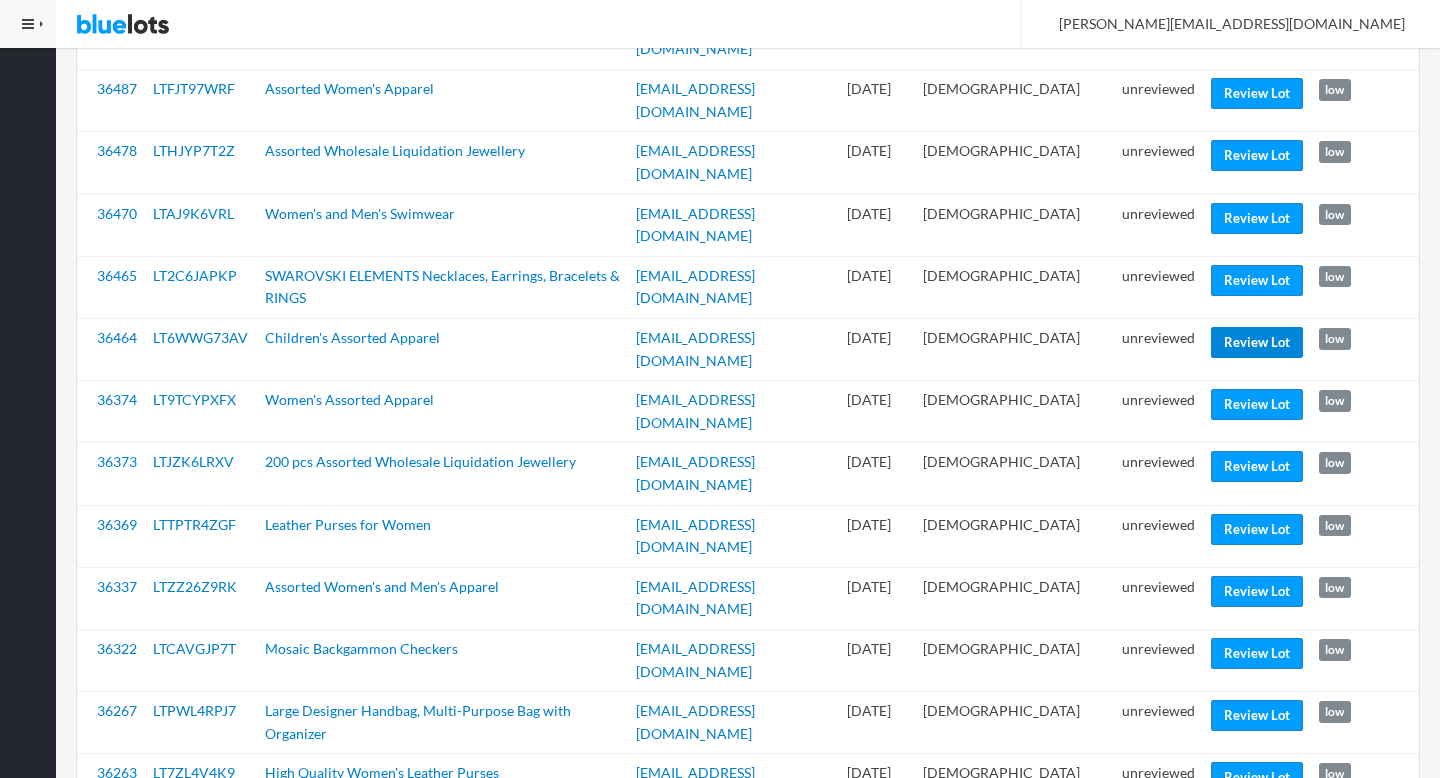 click on "Review Lot" at bounding box center [1257, 342] 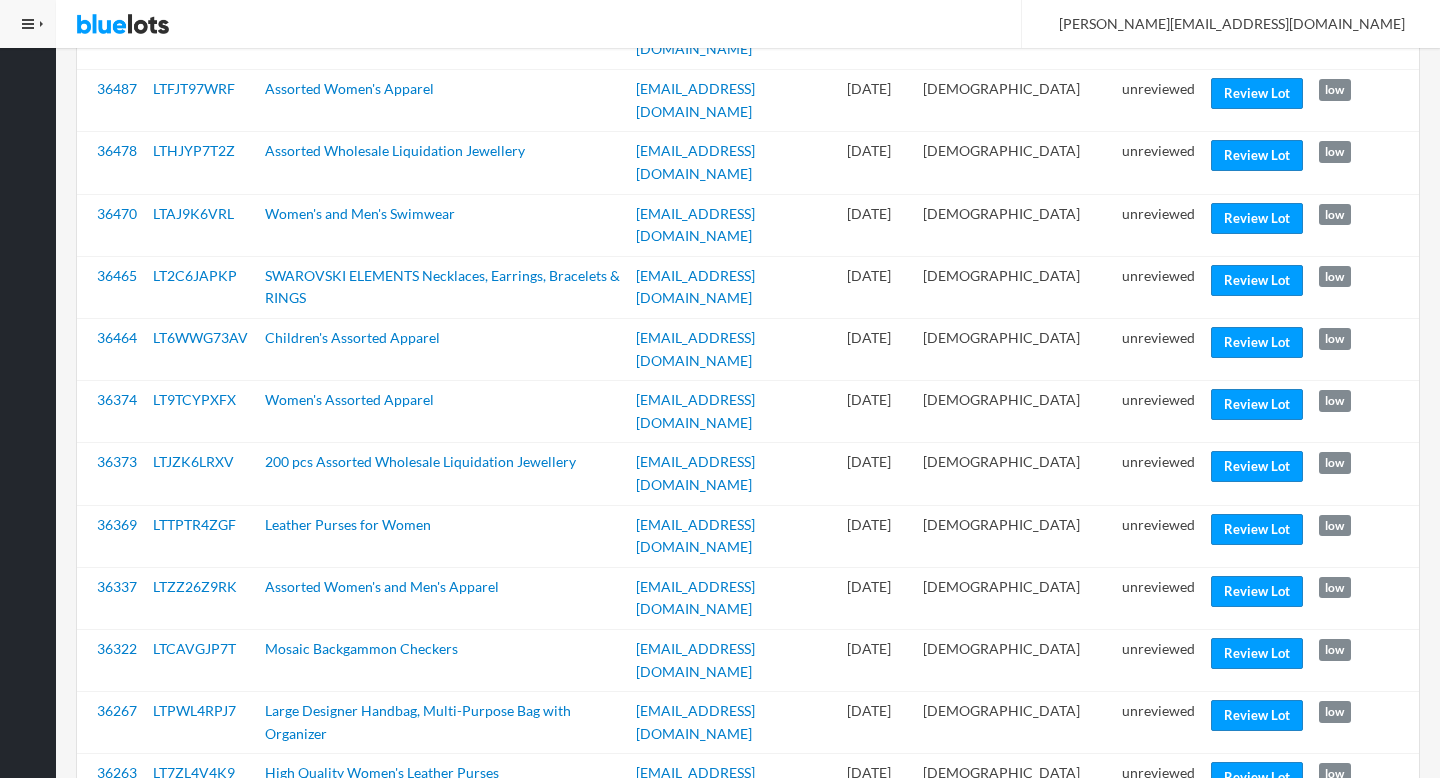 click on "unreviewed" at bounding box center (1158, 349) 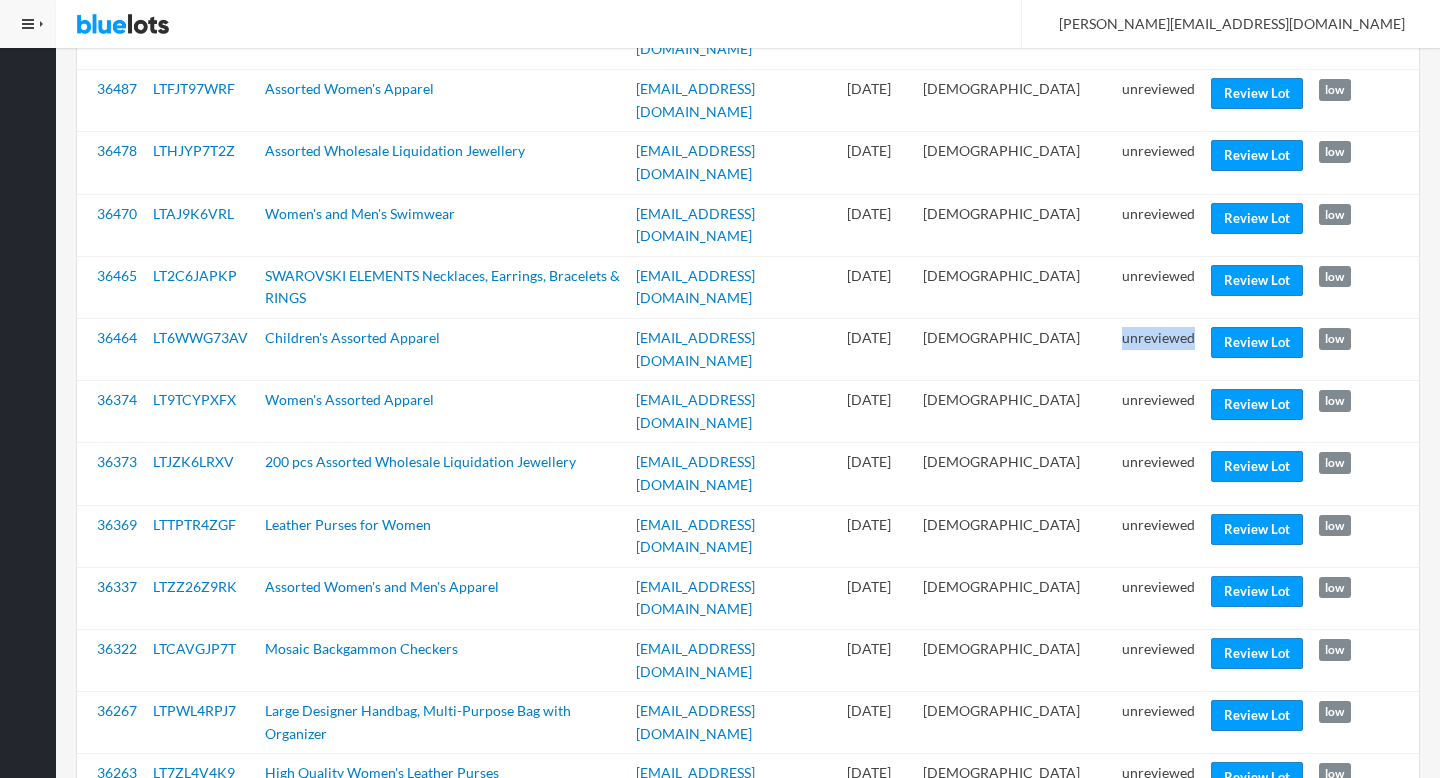 click on "unreviewed" at bounding box center [1158, 349] 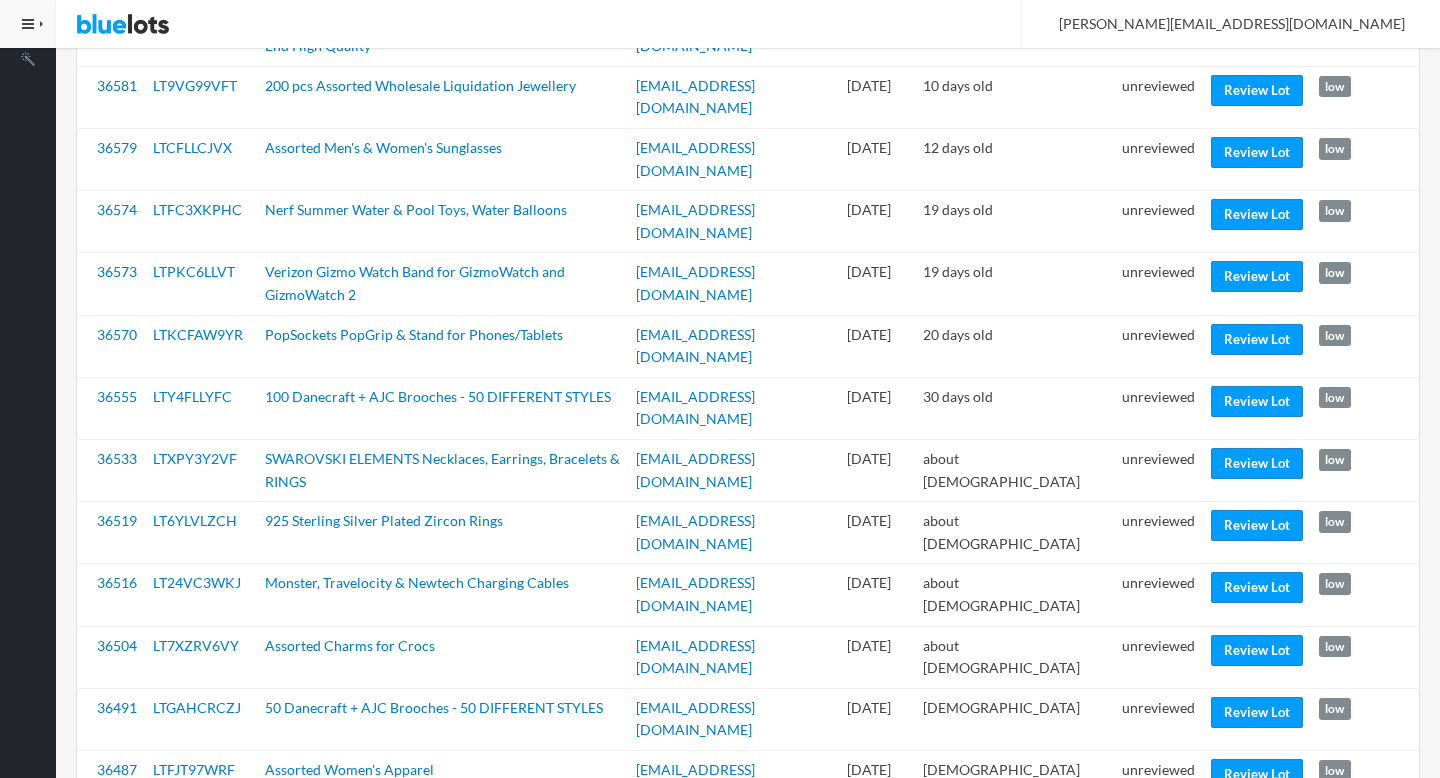 scroll, scrollTop: 996, scrollLeft: 0, axis: vertical 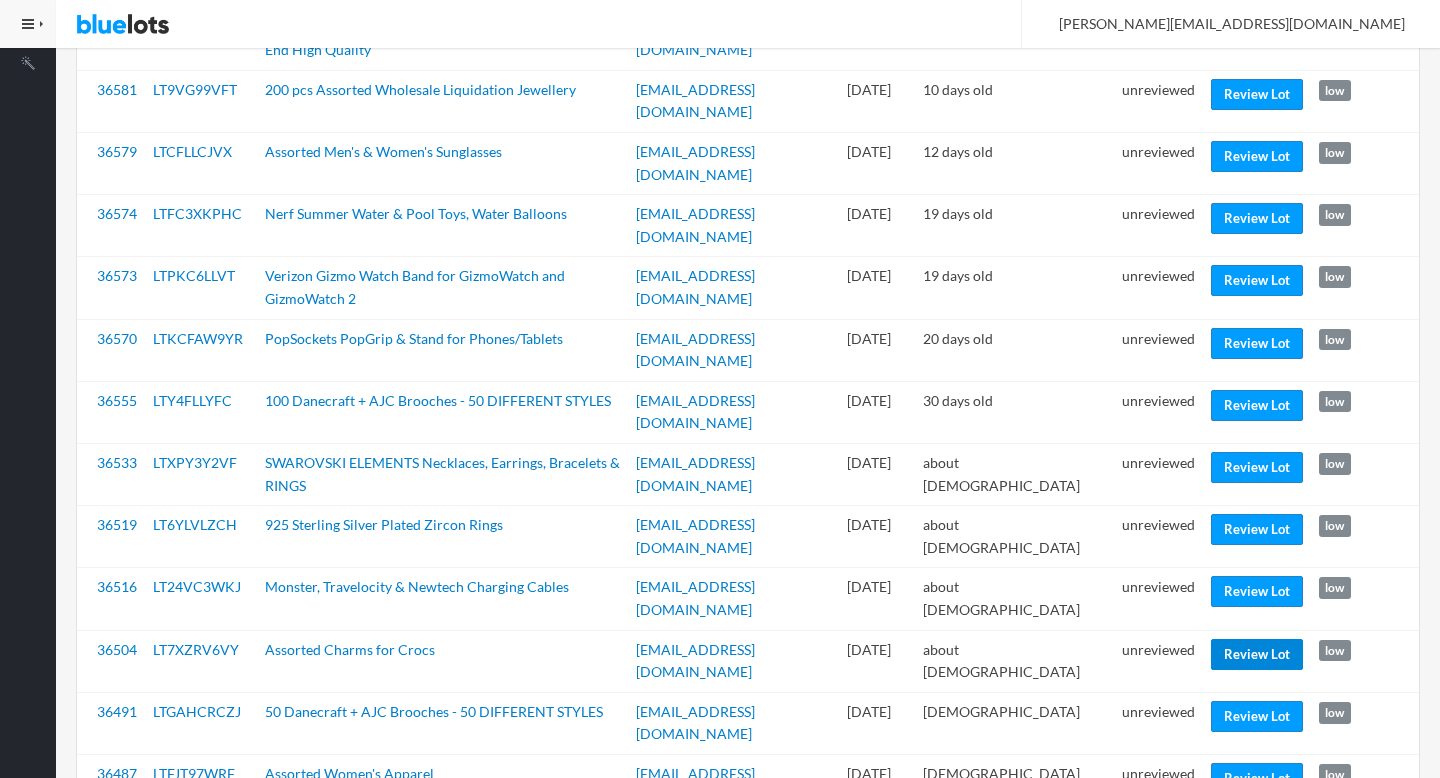 click on "Review Lot" at bounding box center [1257, 654] 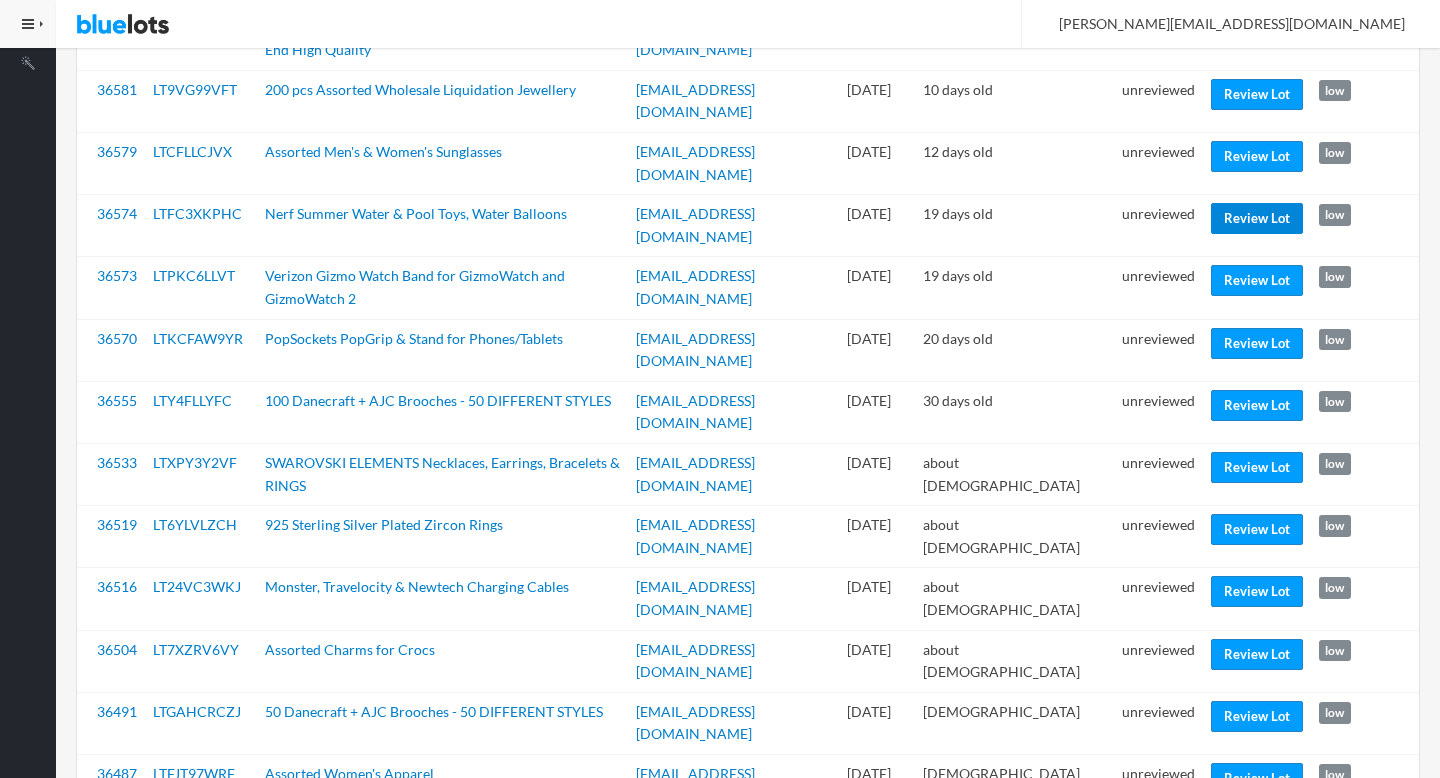 click on "Review Lot" at bounding box center [1257, 218] 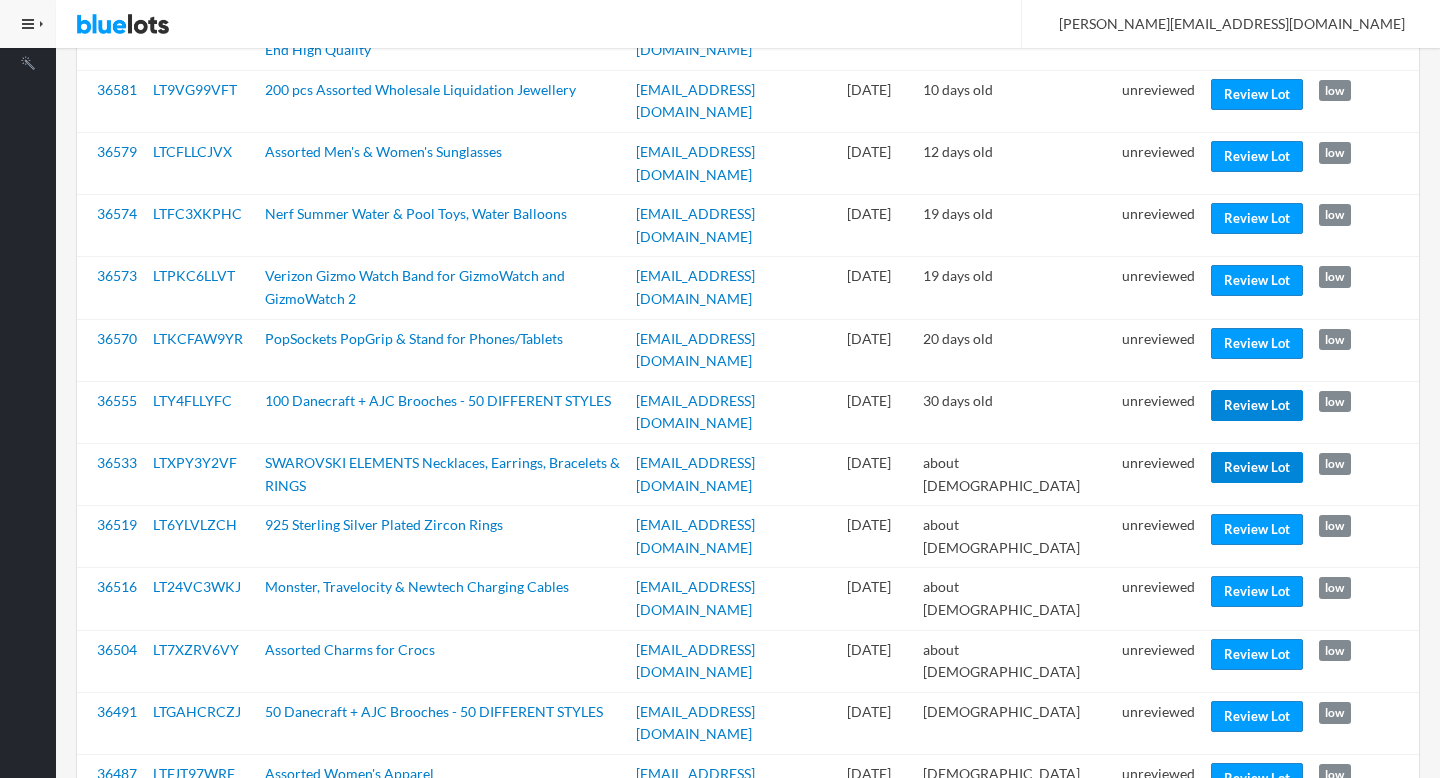 click on "Review Lot" at bounding box center [1257, 405] 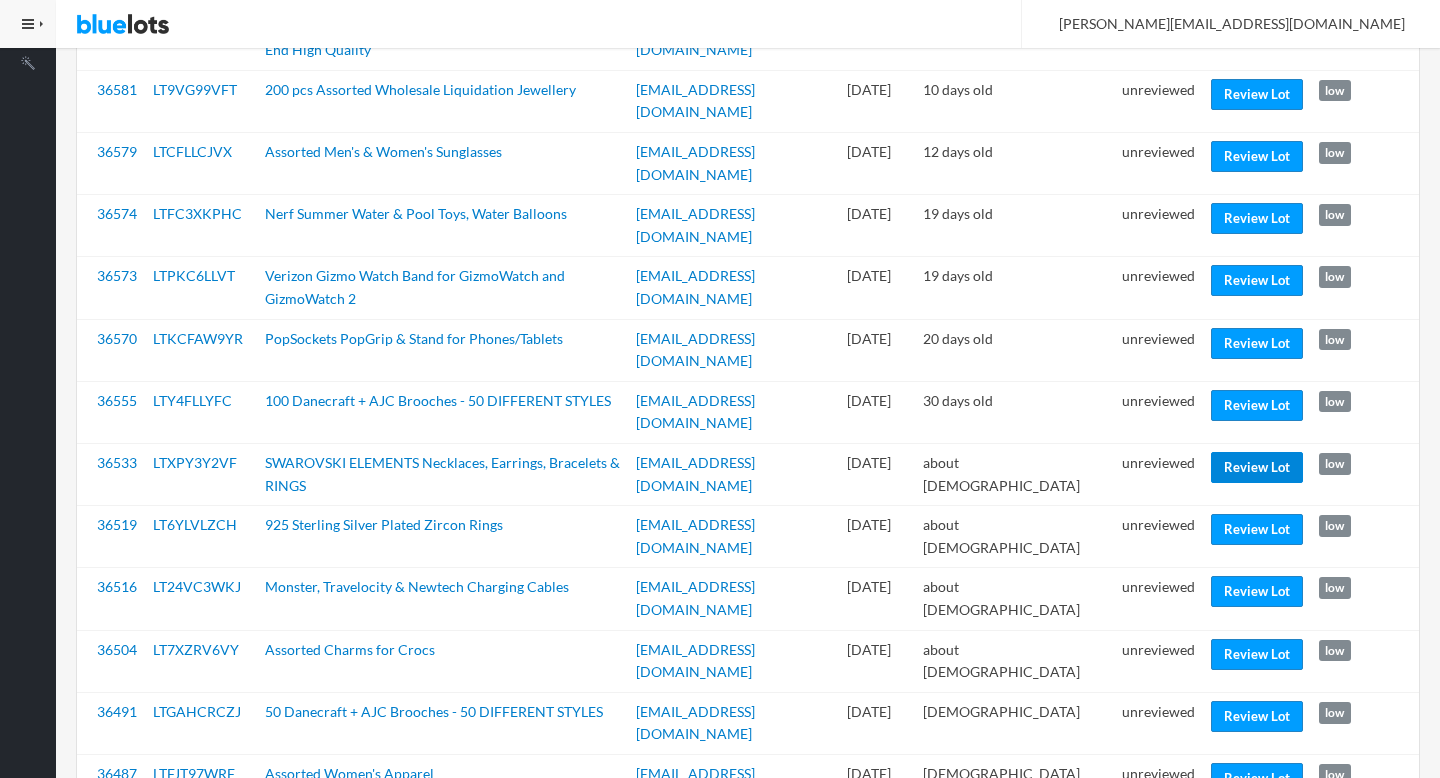 click on "Review Lot" at bounding box center (1257, 467) 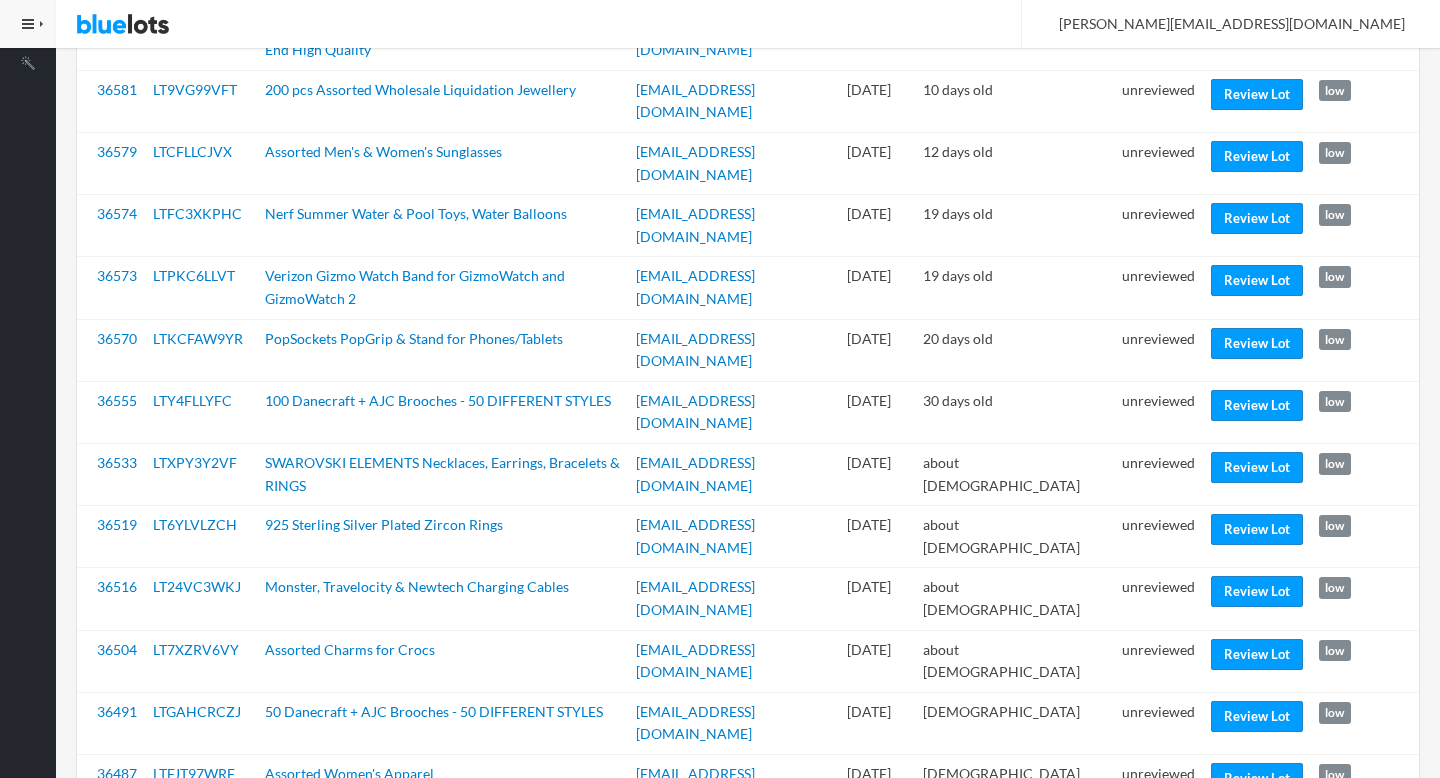 click on "unreviewed" at bounding box center (1158, 226) 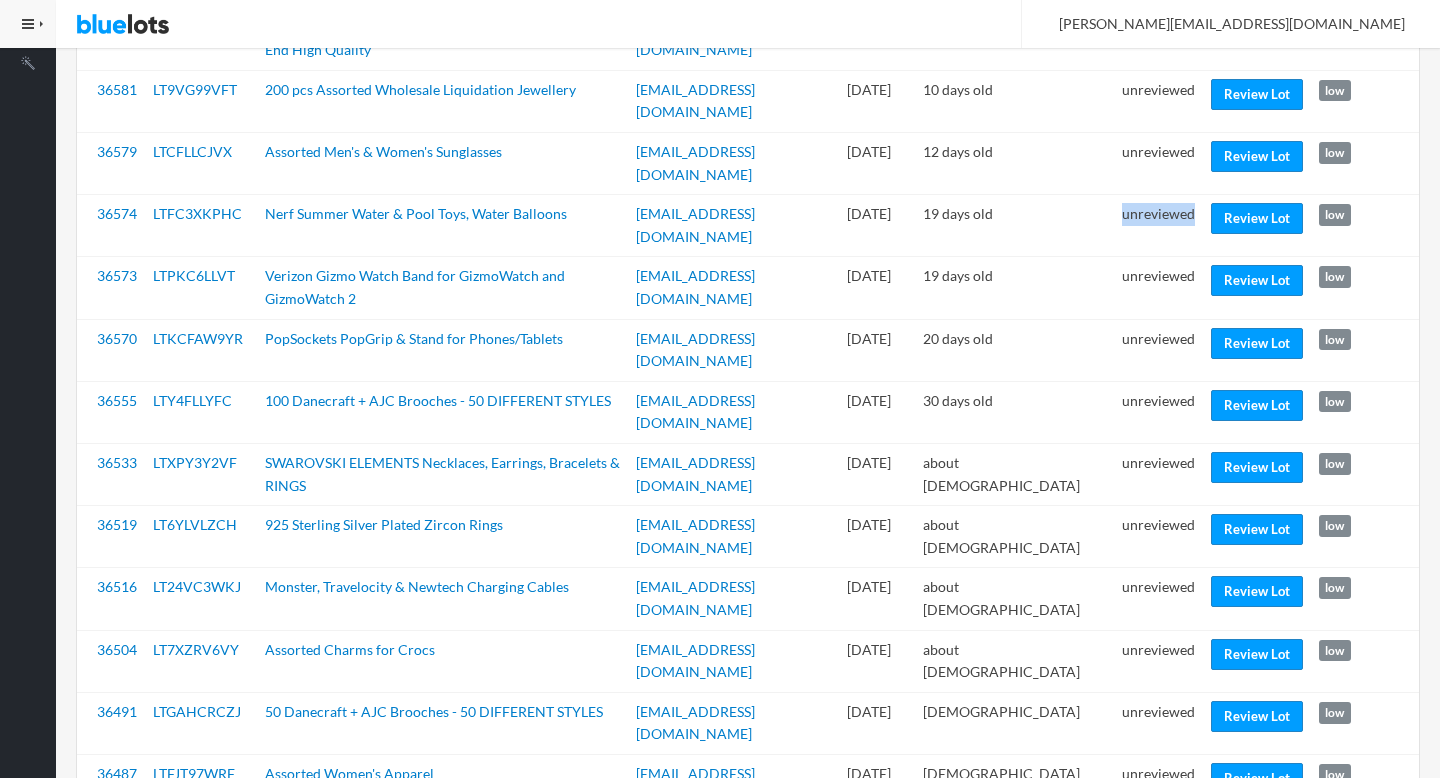click on "unreviewed" at bounding box center [1158, 226] 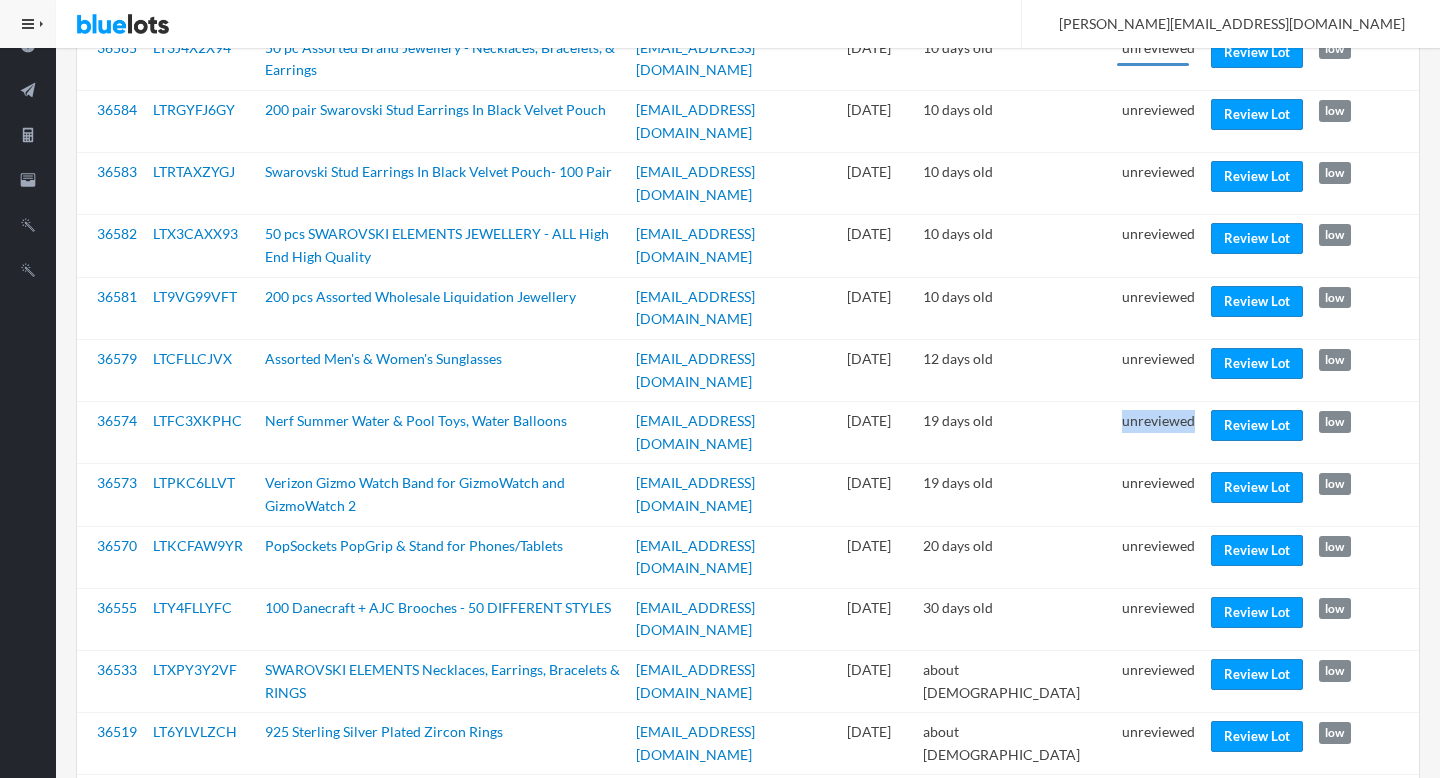 scroll, scrollTop: 565, scrollLeft: 0, axis: vertical 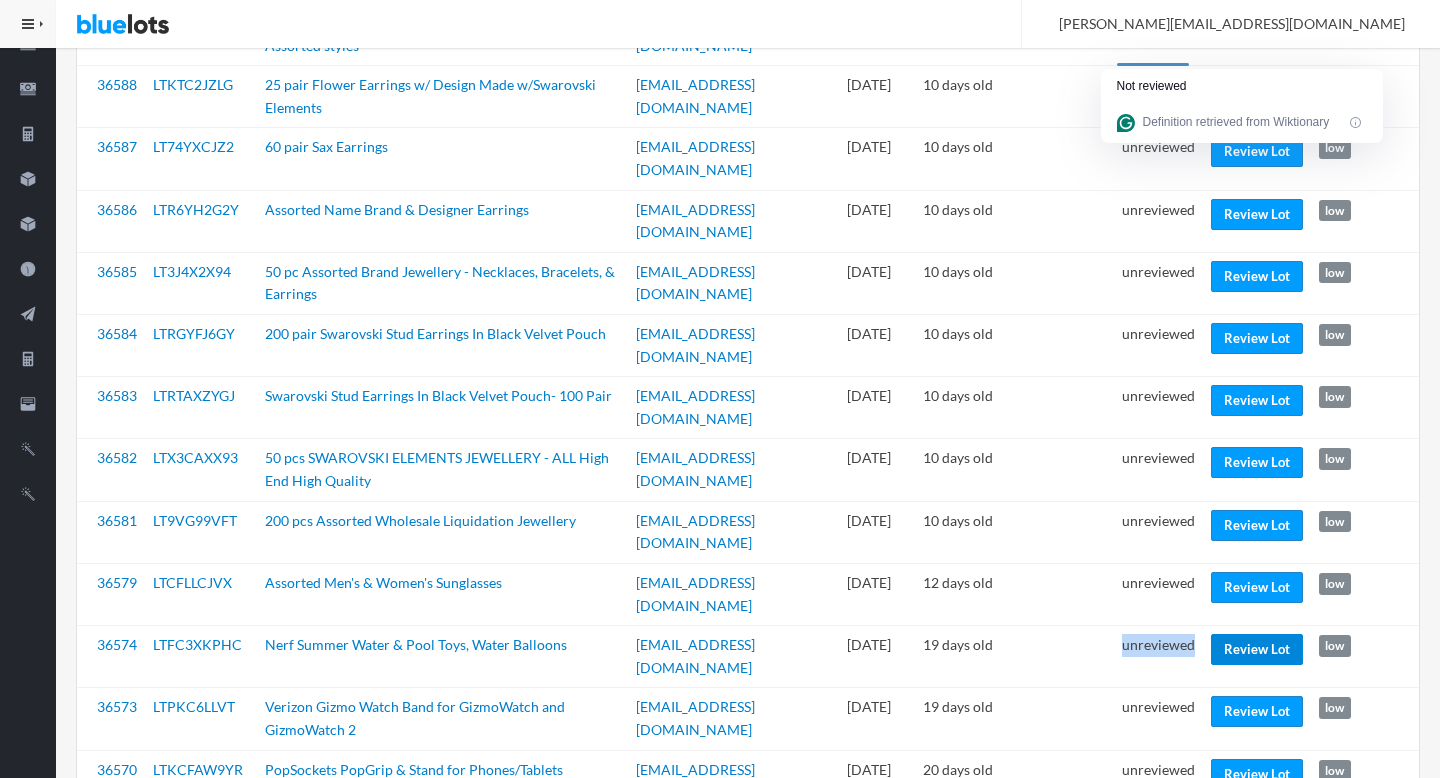 click on "Review Lot" at bounding box center (1257, 649) 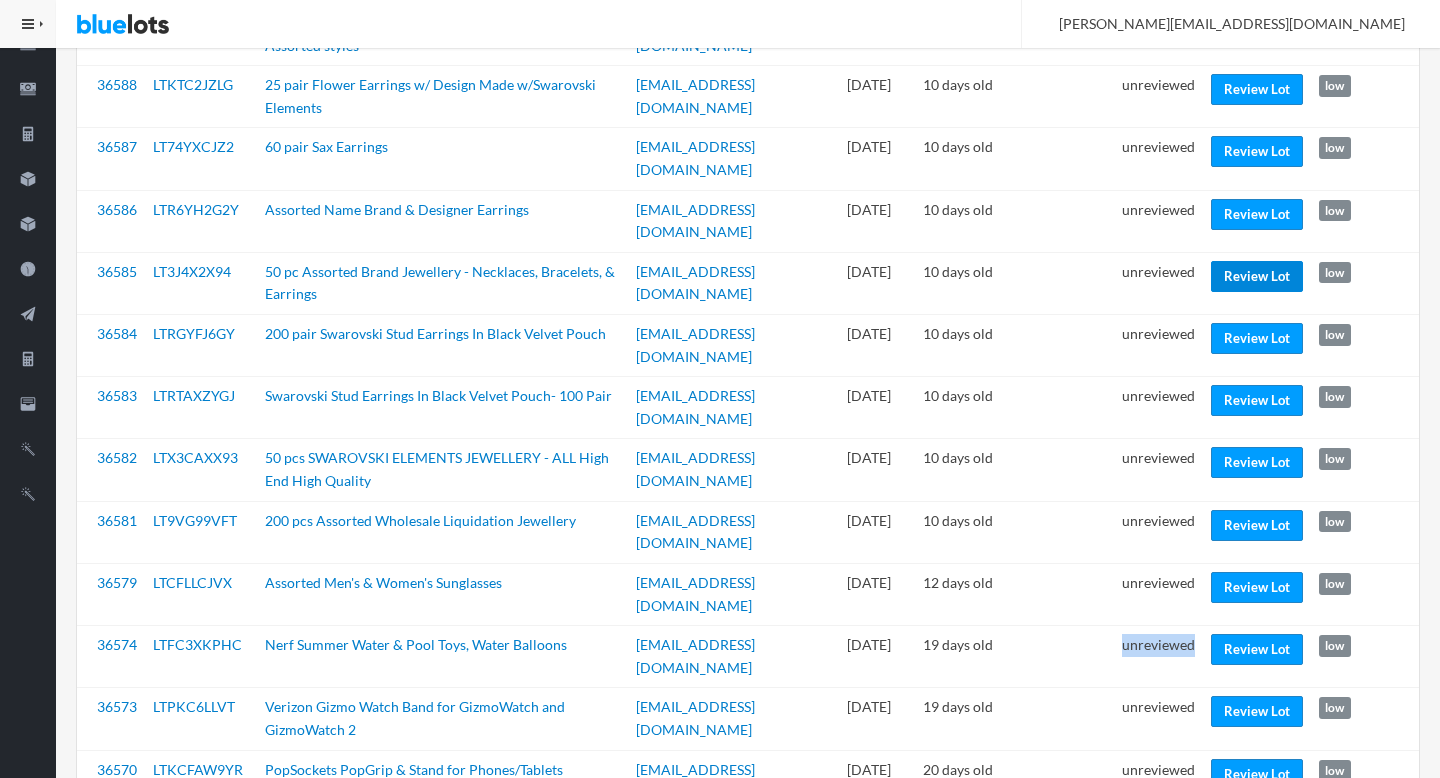 click on "Review Lot" at bounding box center (1257, 276) 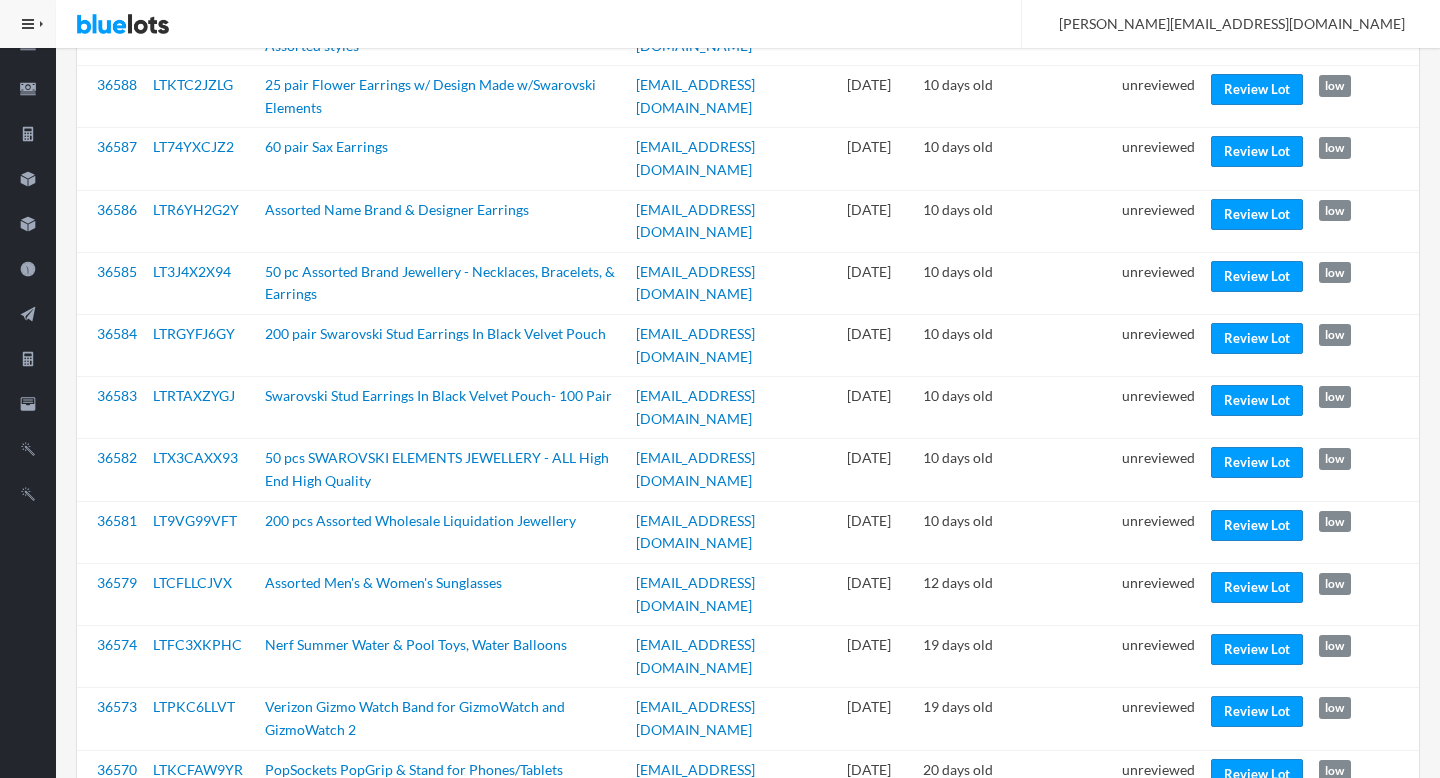 click on "unreviewed" at bounding box center [1158, 159] 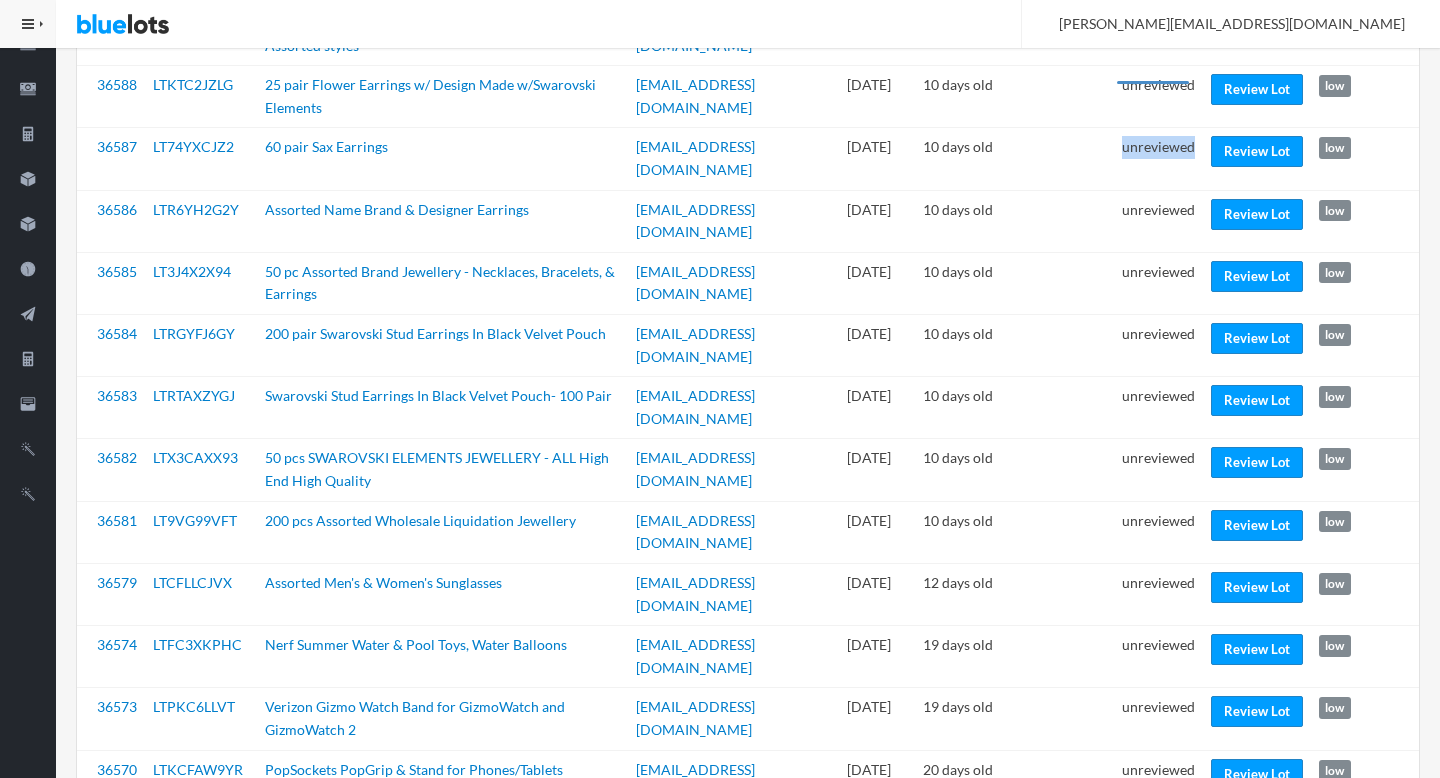 scroll, scrollTop: 117, scrollLeft: 0, axis: vertical 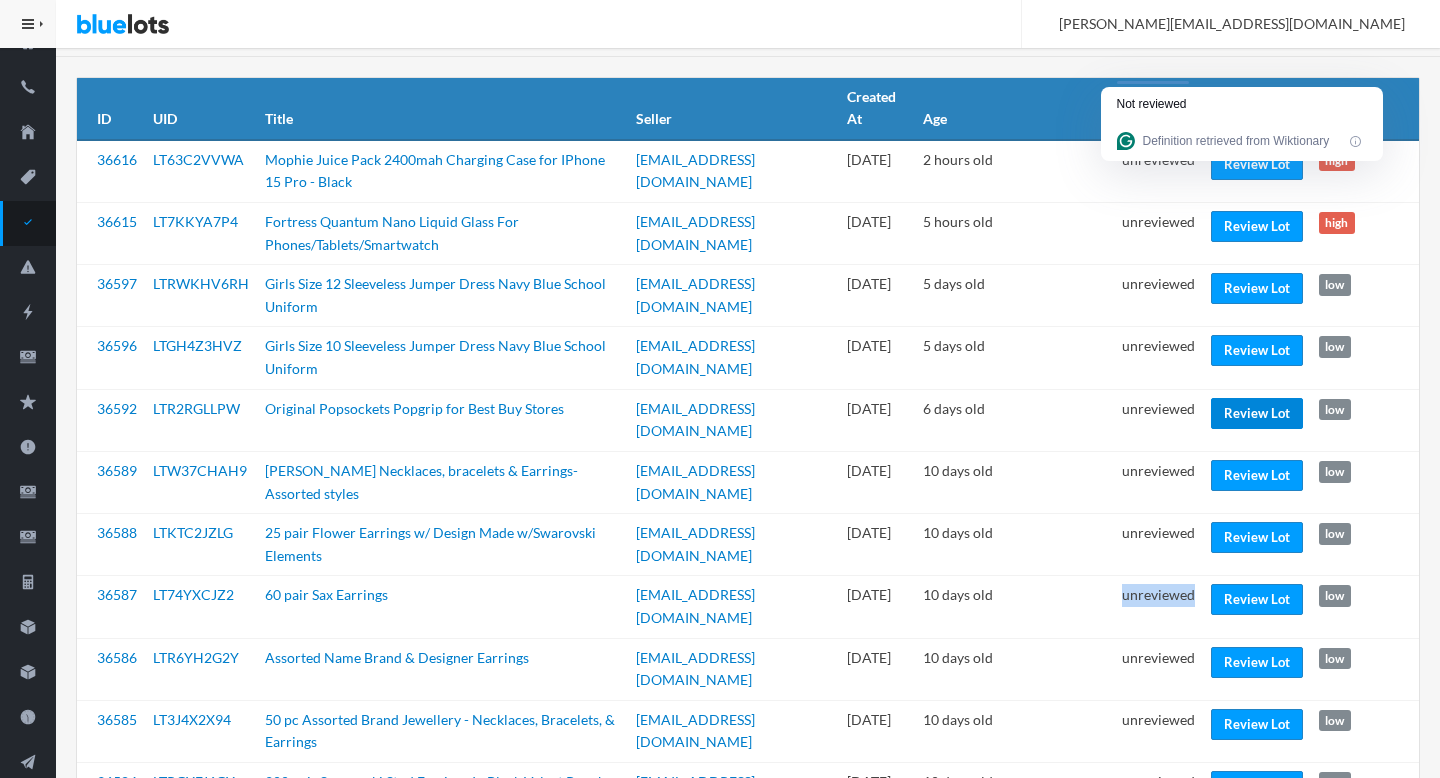 click on "Review Lot" at bounding box center [1257, 413] 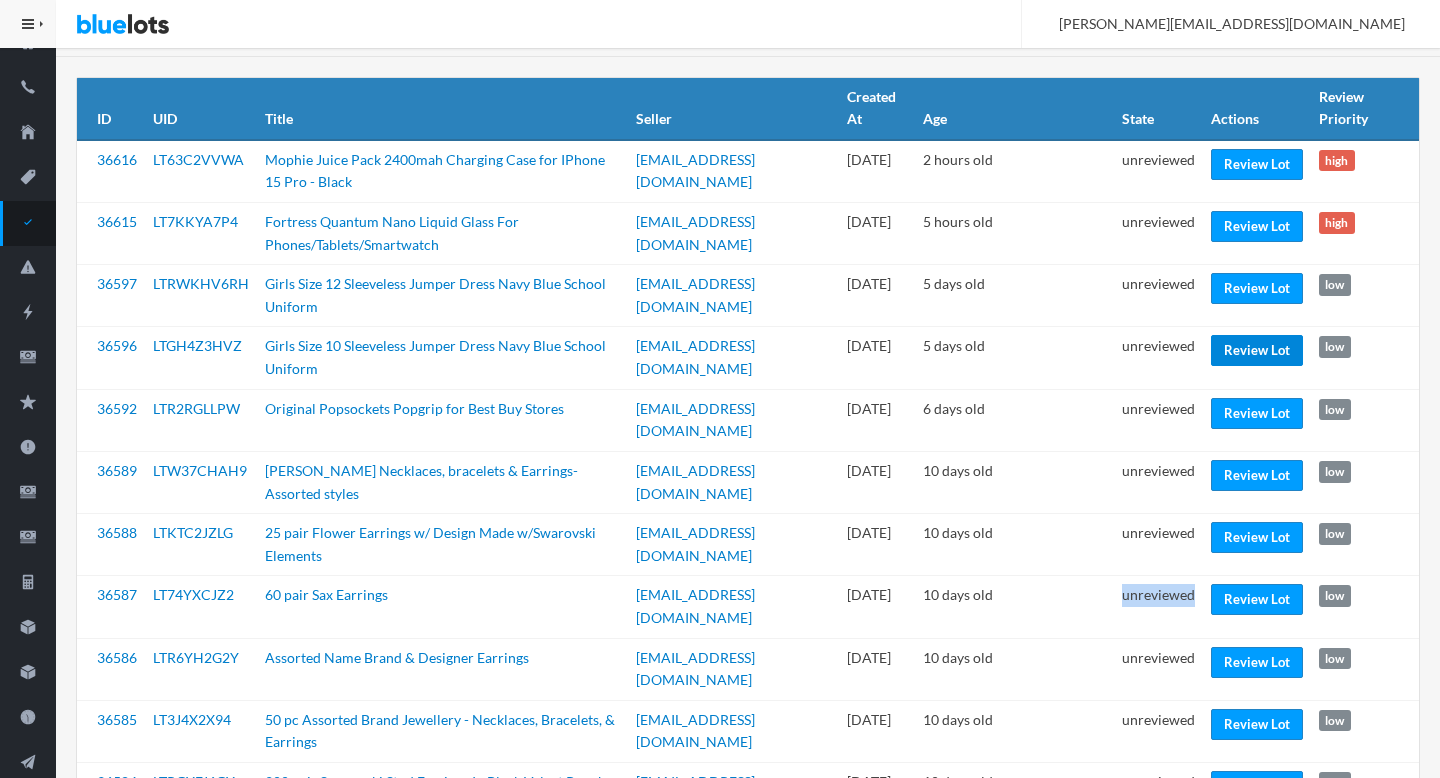 click on "Review Lot" at bounding box center [1257, 350] 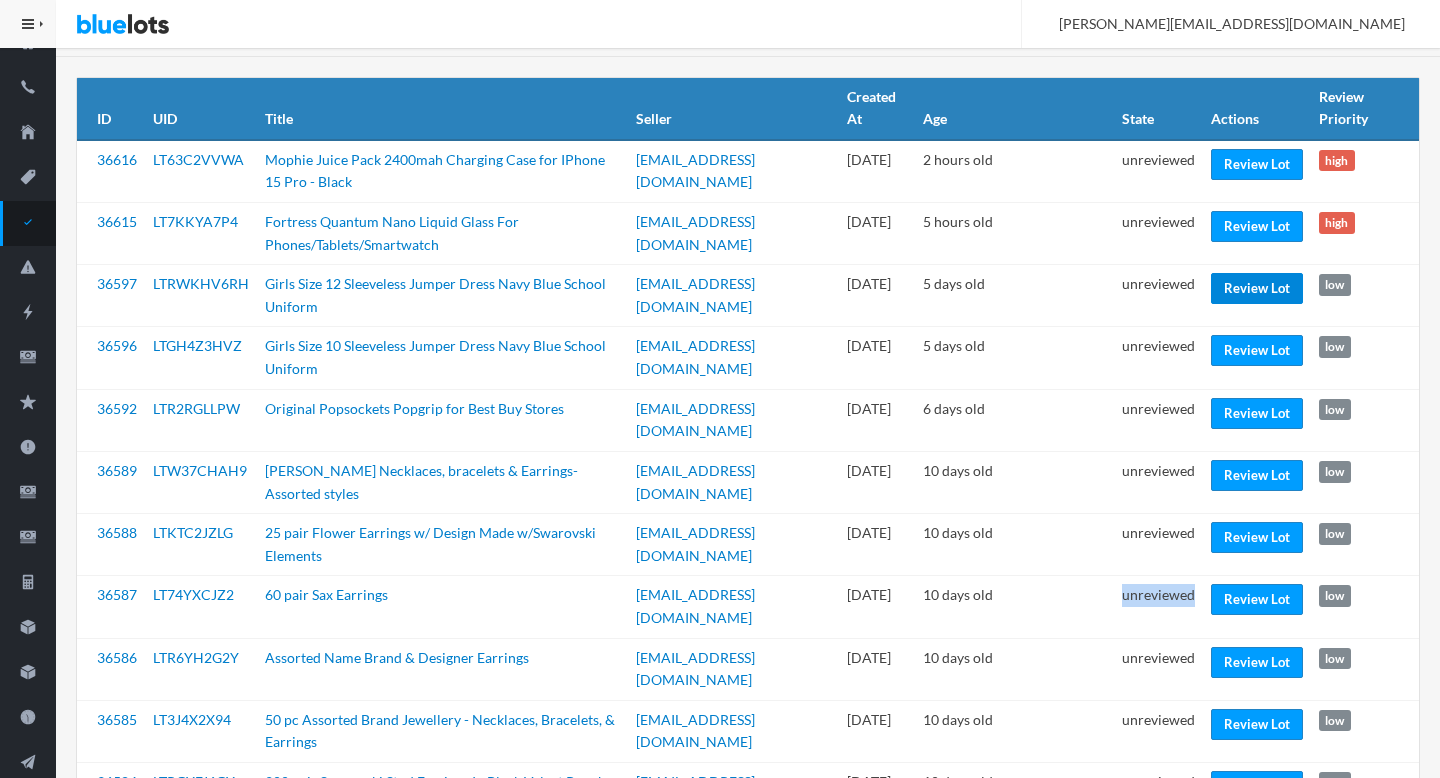 click on "Review Lot" at bounding box center [1257, 288] 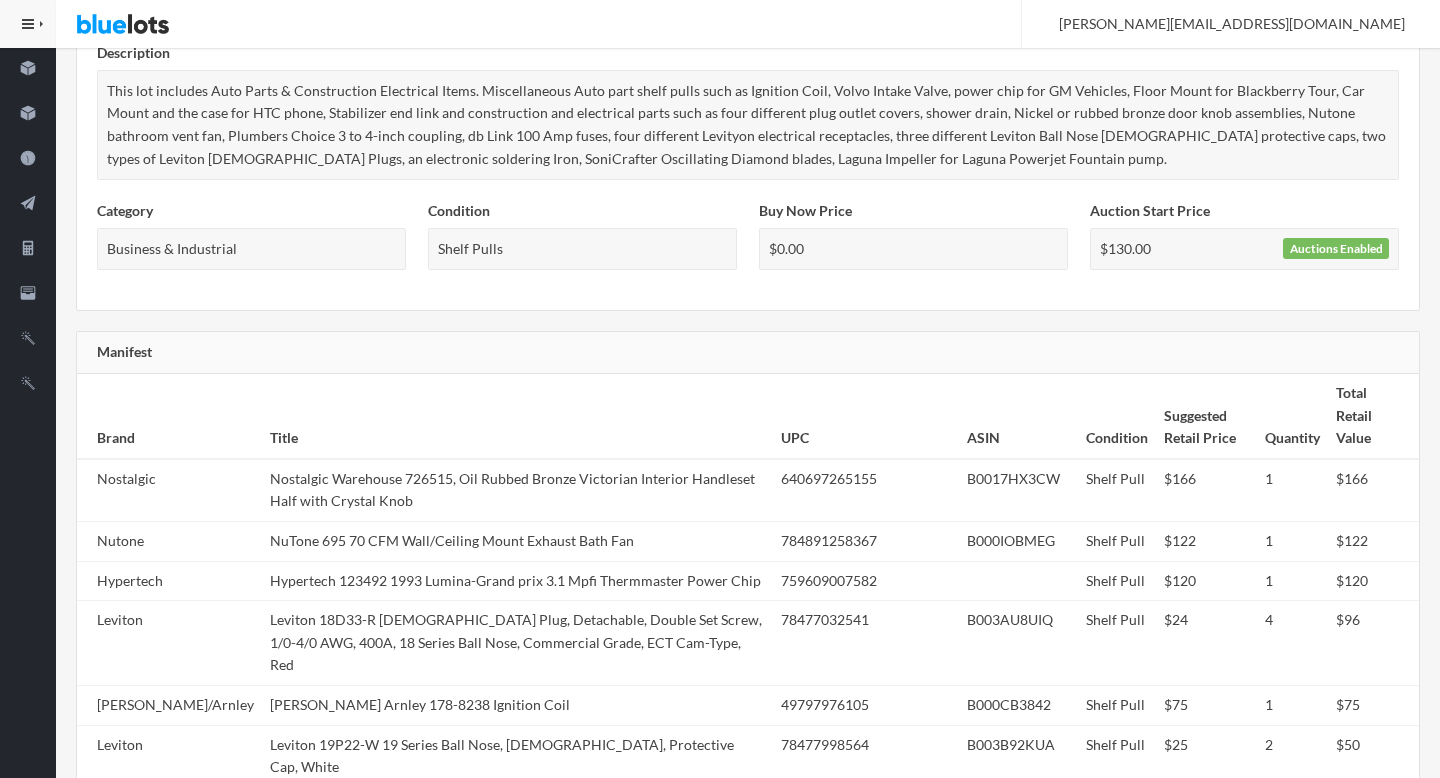 scroll, scrollTop: 0, scrollLeft: 0, axis: both 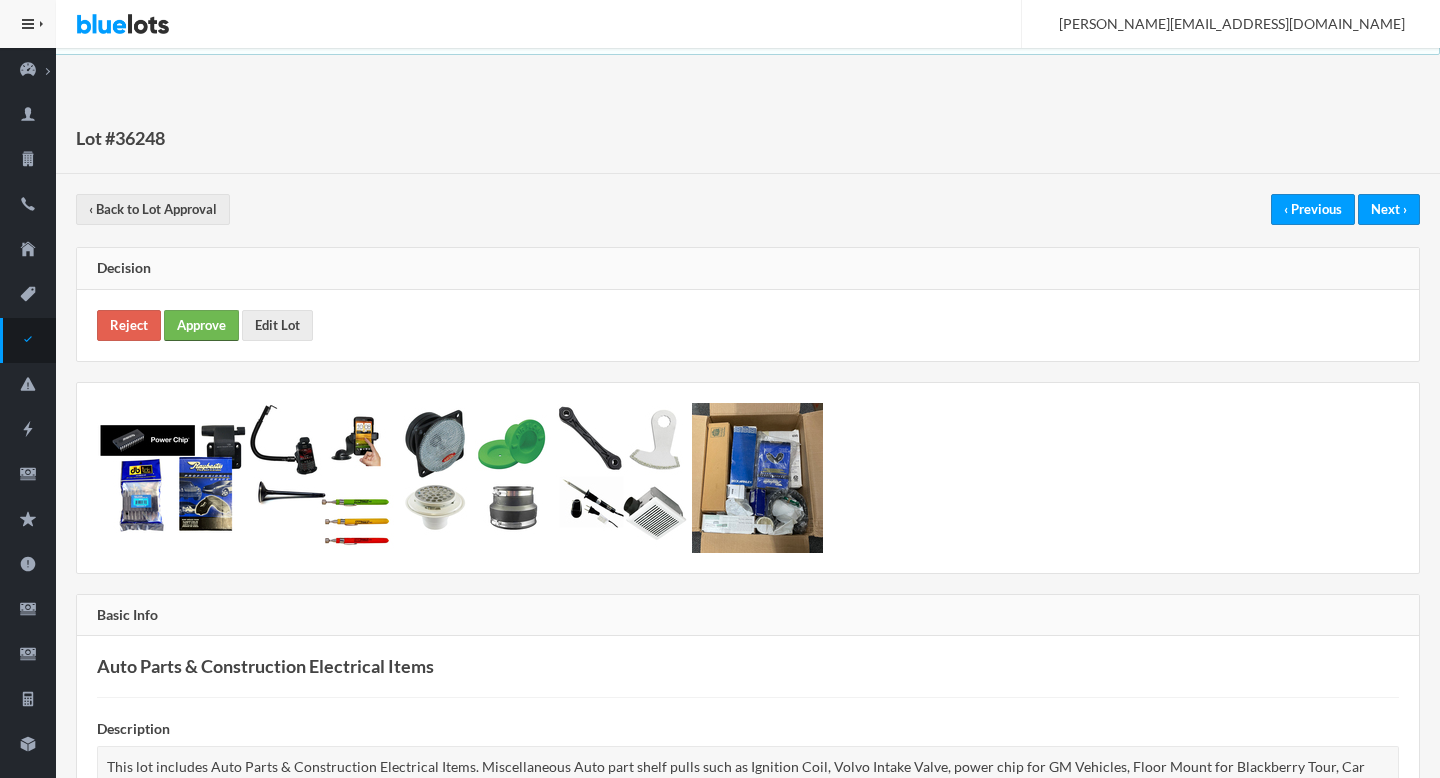 click on "Approve" at bounding box center (201, 325) 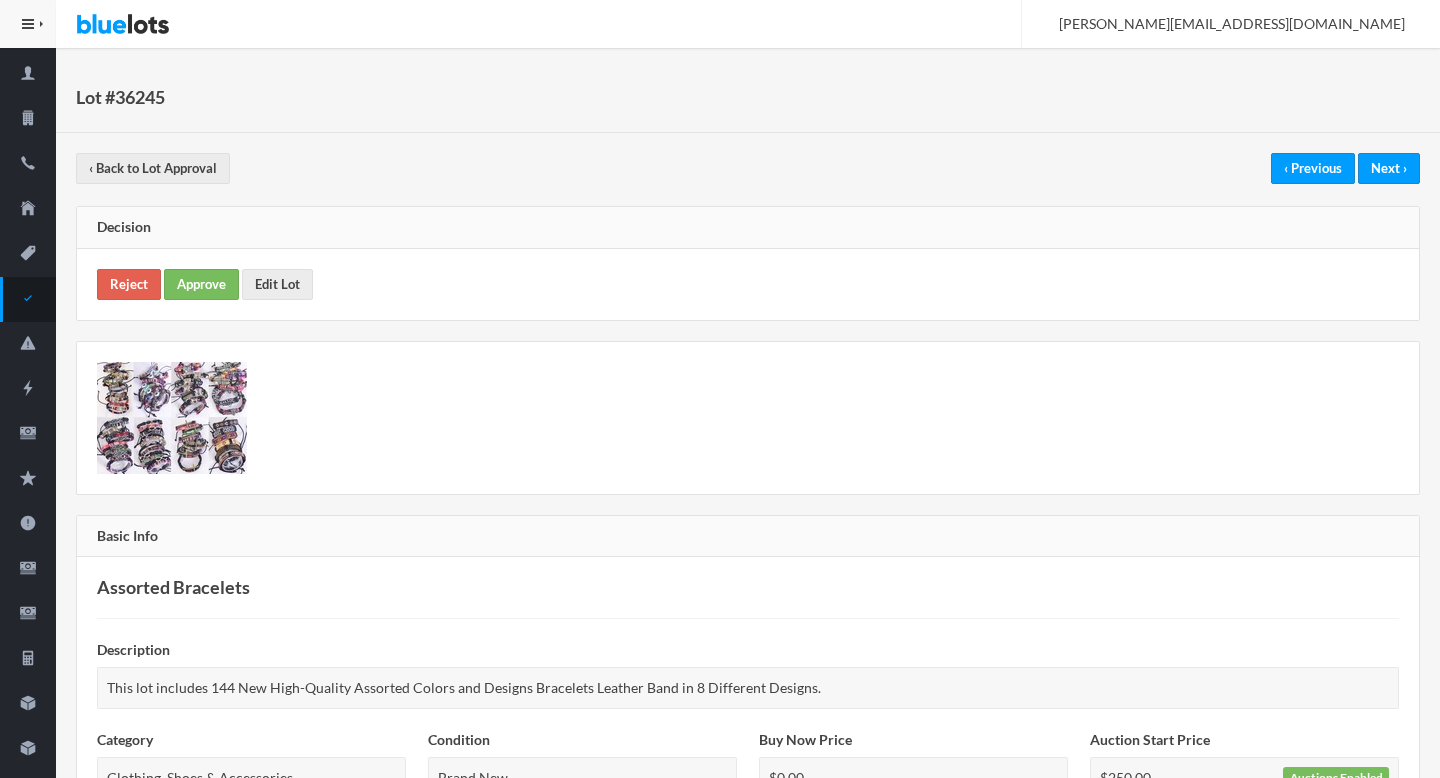 scroll, scrollTop: 0, scrollLeft: 0, axis: both 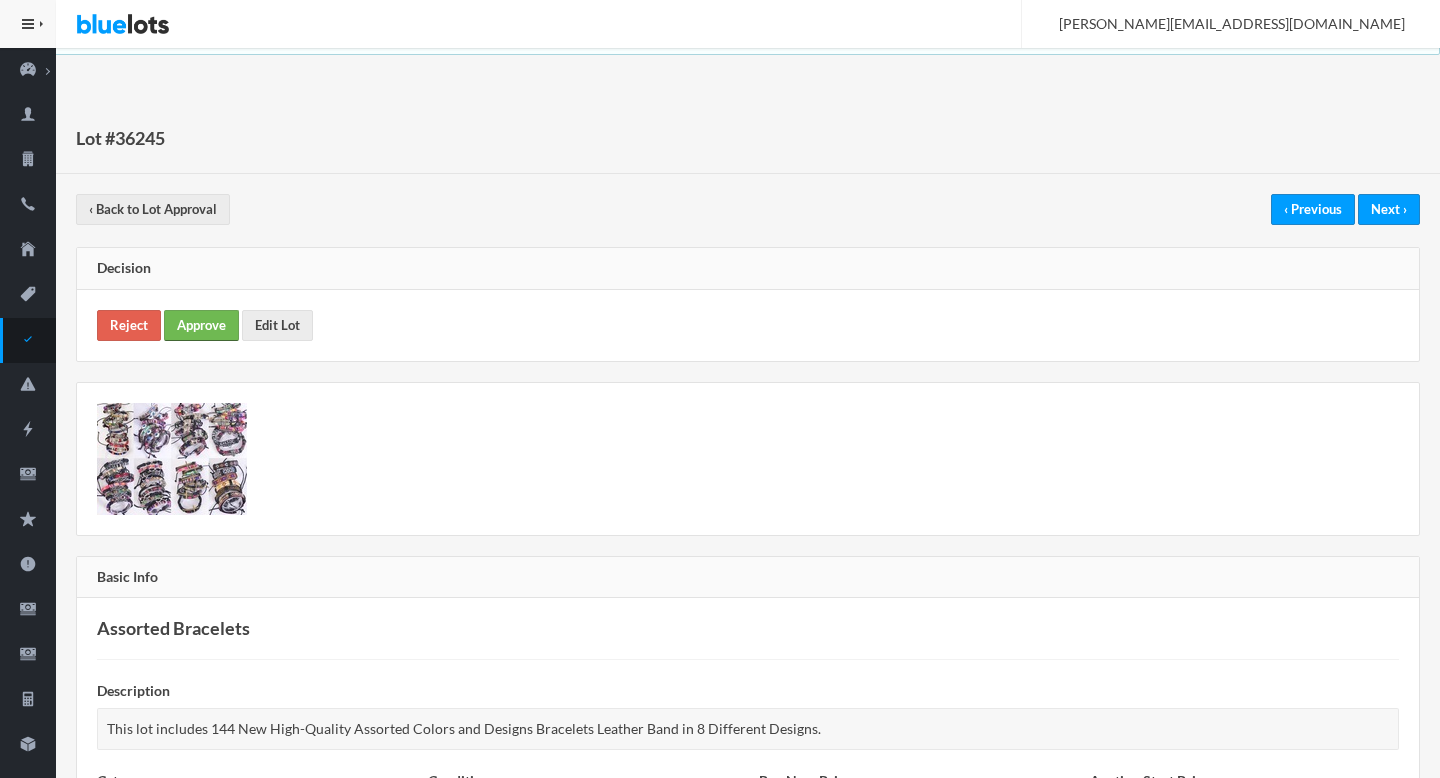 click on "Approve" at bounding box center (201, 325) 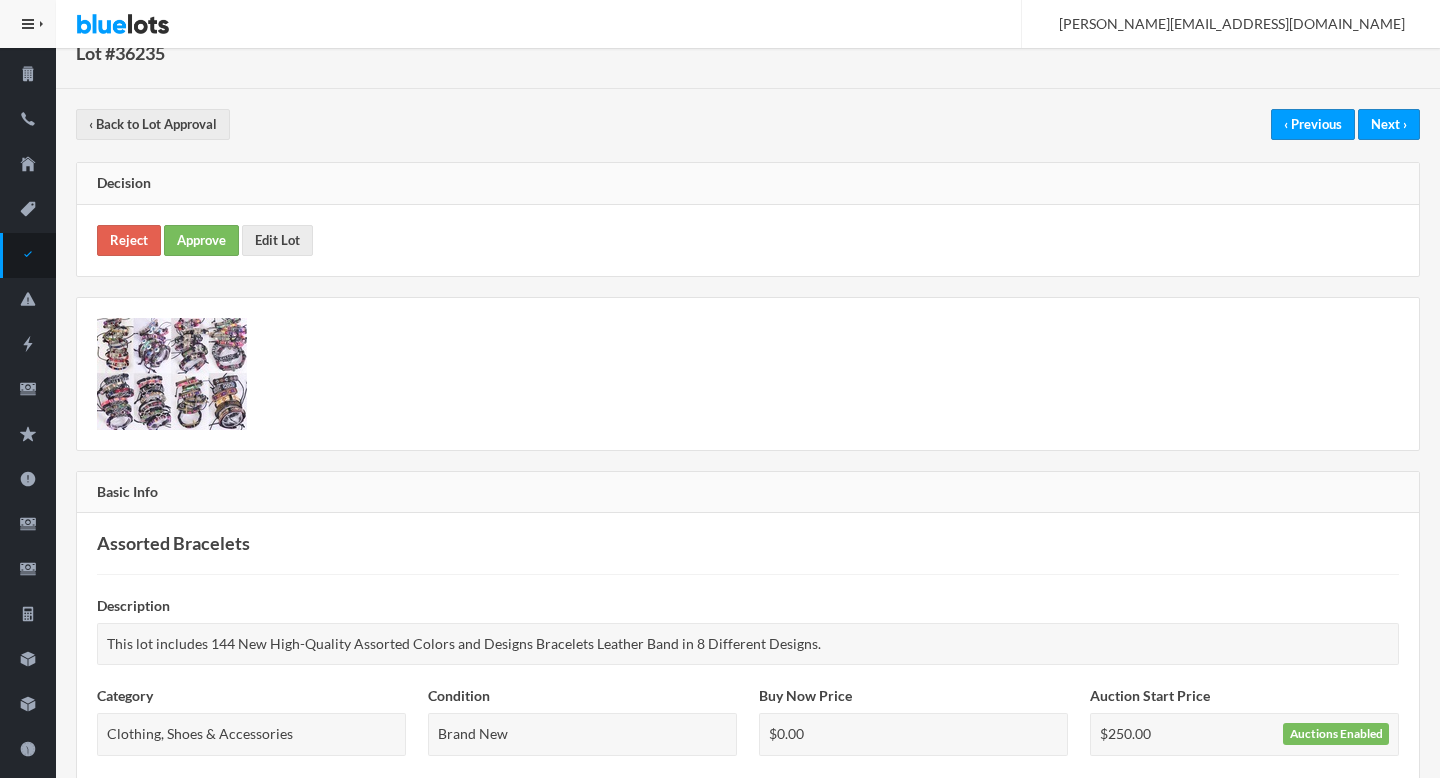 scroll, scrollTop: 0, scrollLeft: 0, axis: both 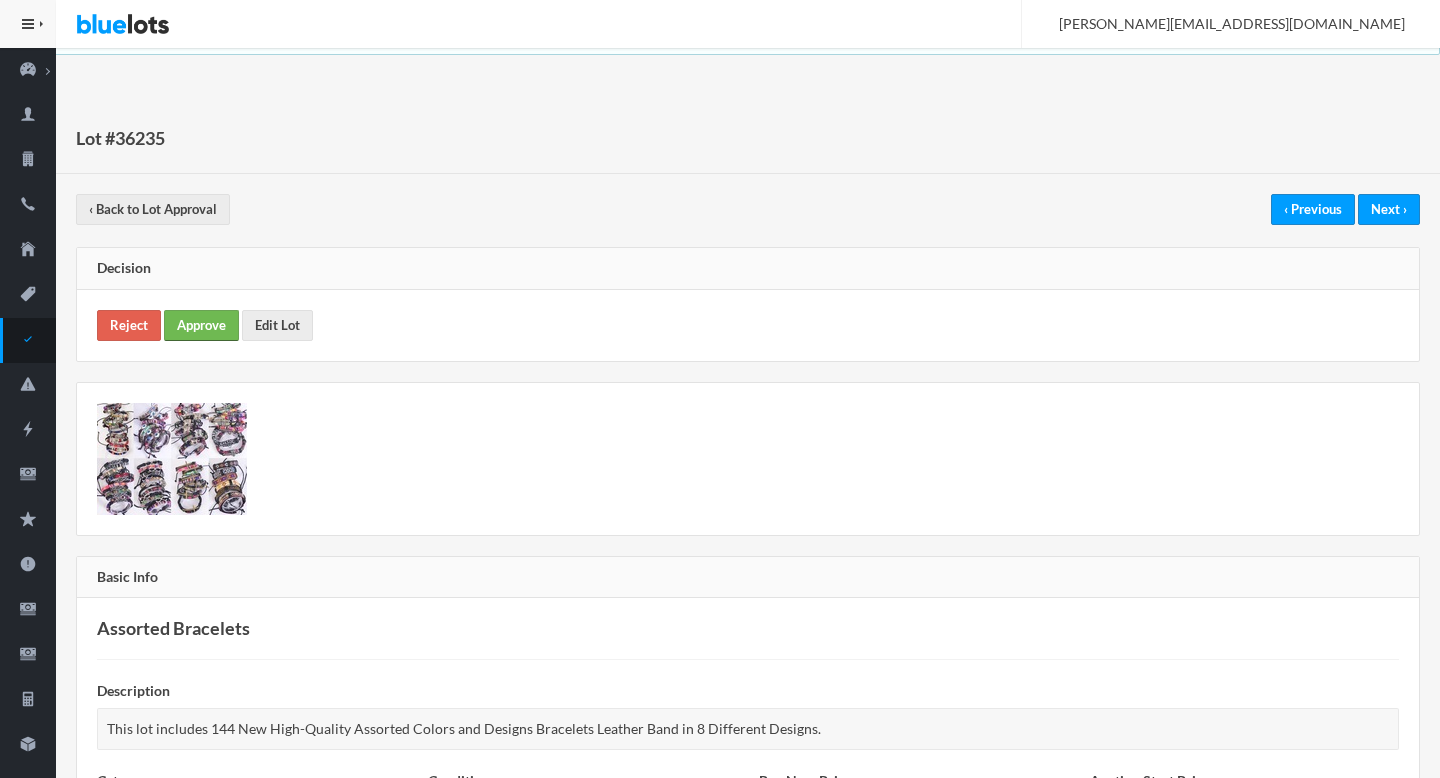 click on "Approve" at bounding box center [201, 325] 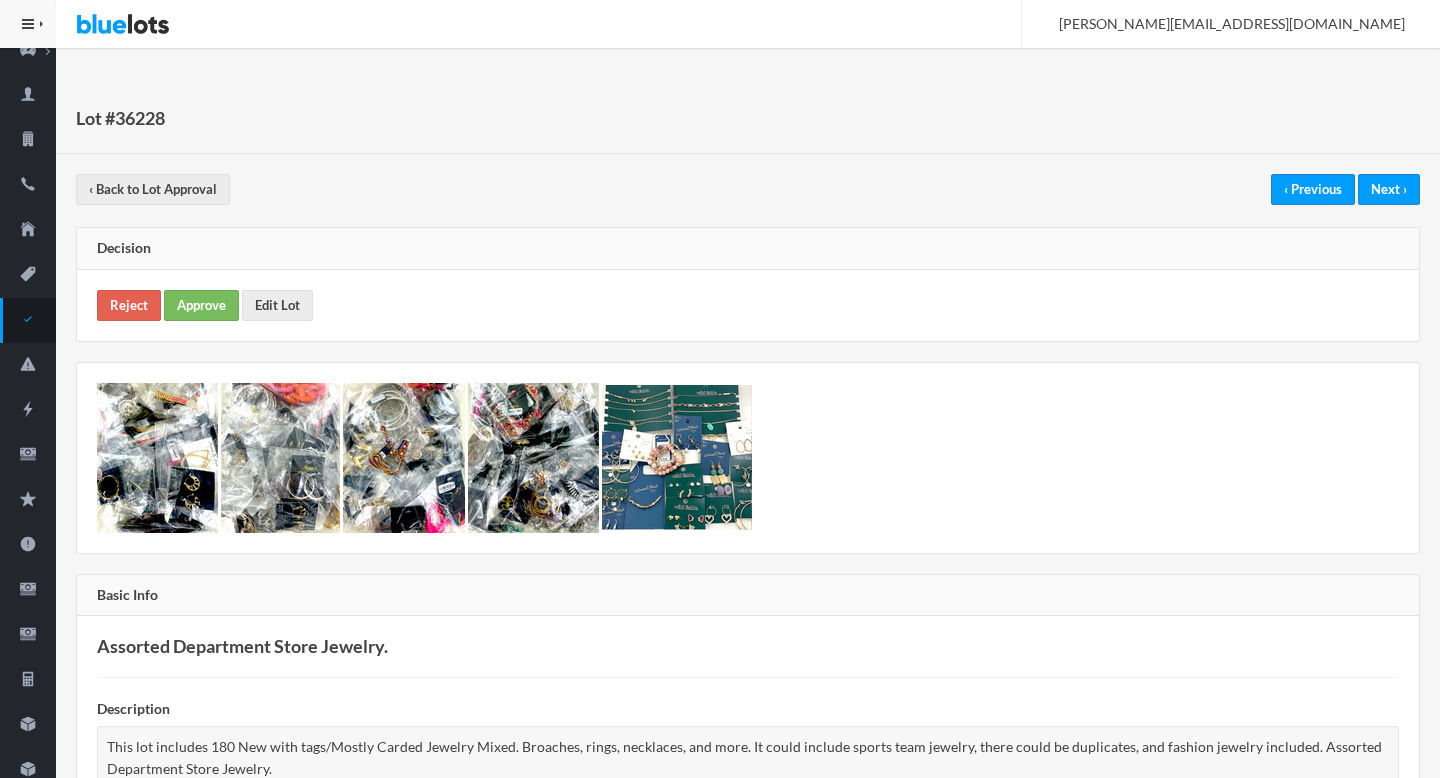 scroll, scrollTop: 0, scrollLeft: 0, axis: both 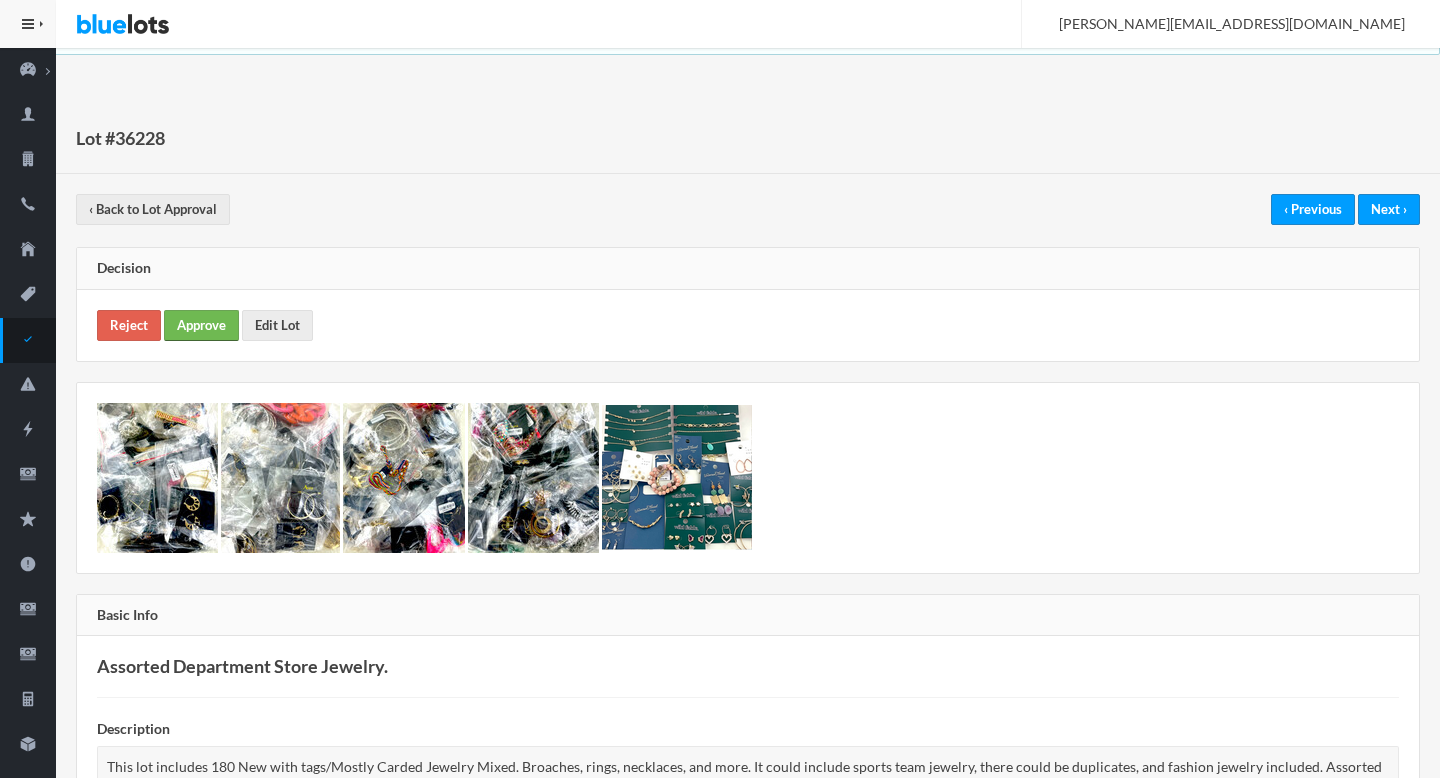 click on "Approve" at bounding box center (201, 325) 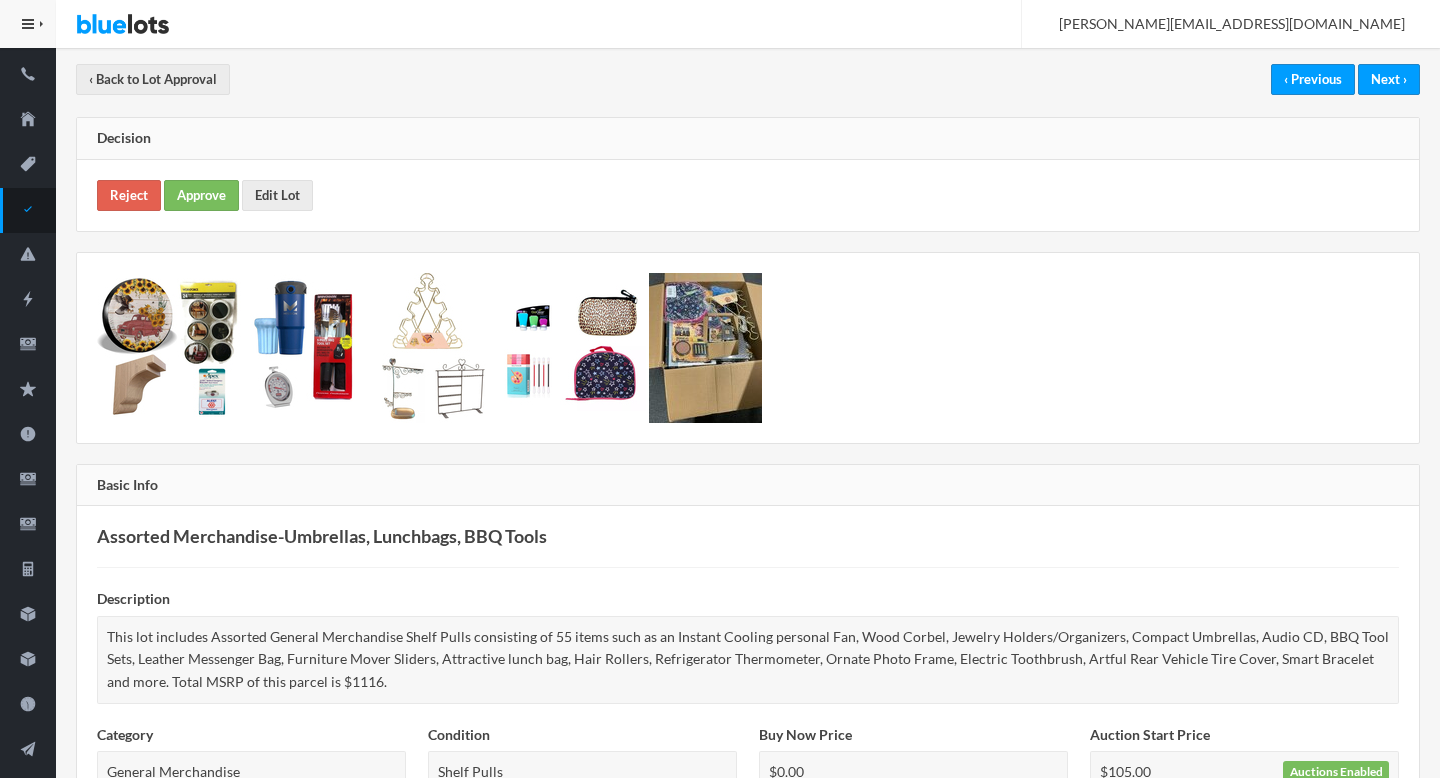 scroll, scrollTop: 0, scrollLeft: 0, axis: both 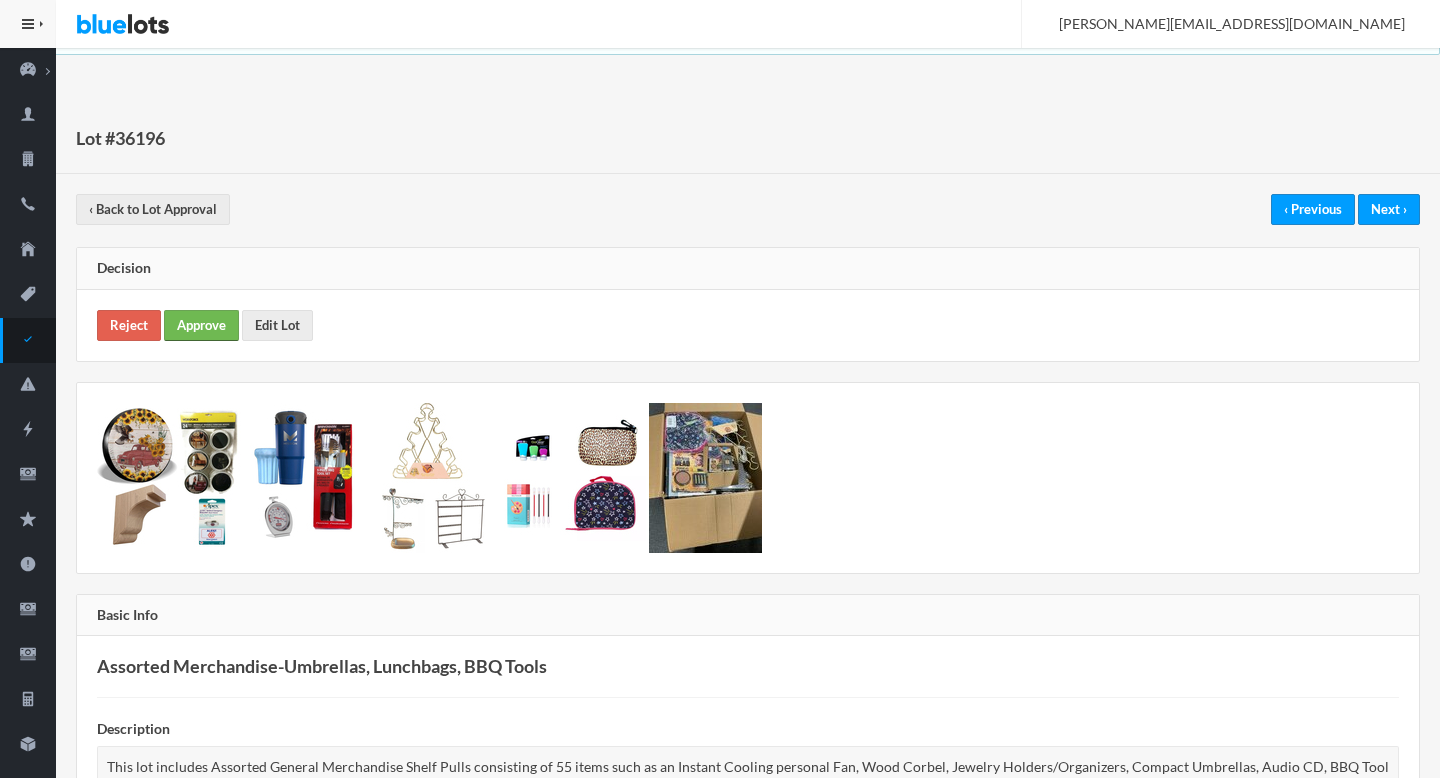 click on "Approve" at bounding box center [201, 325] 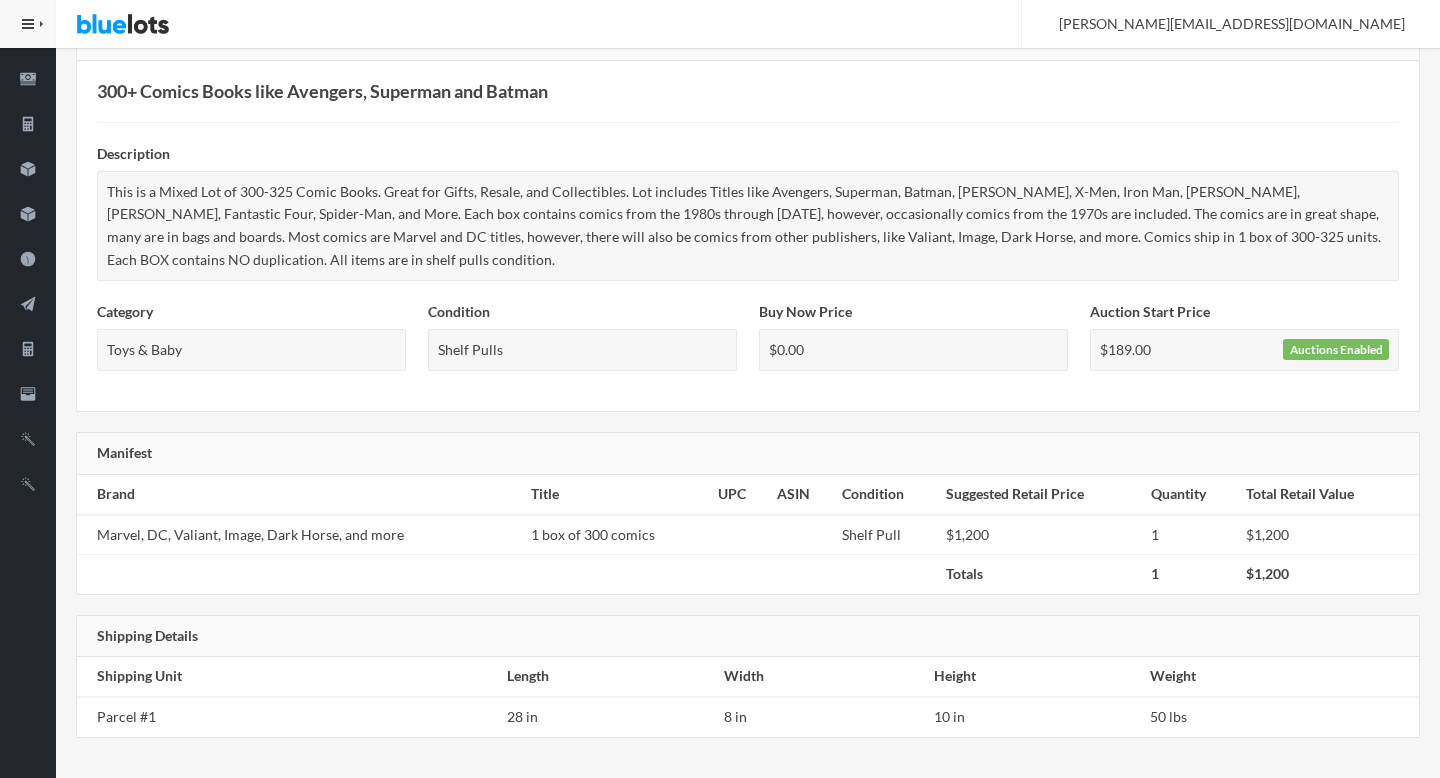 scroll, scrollTop: 102, scrollLeft: 0, axis: vertical 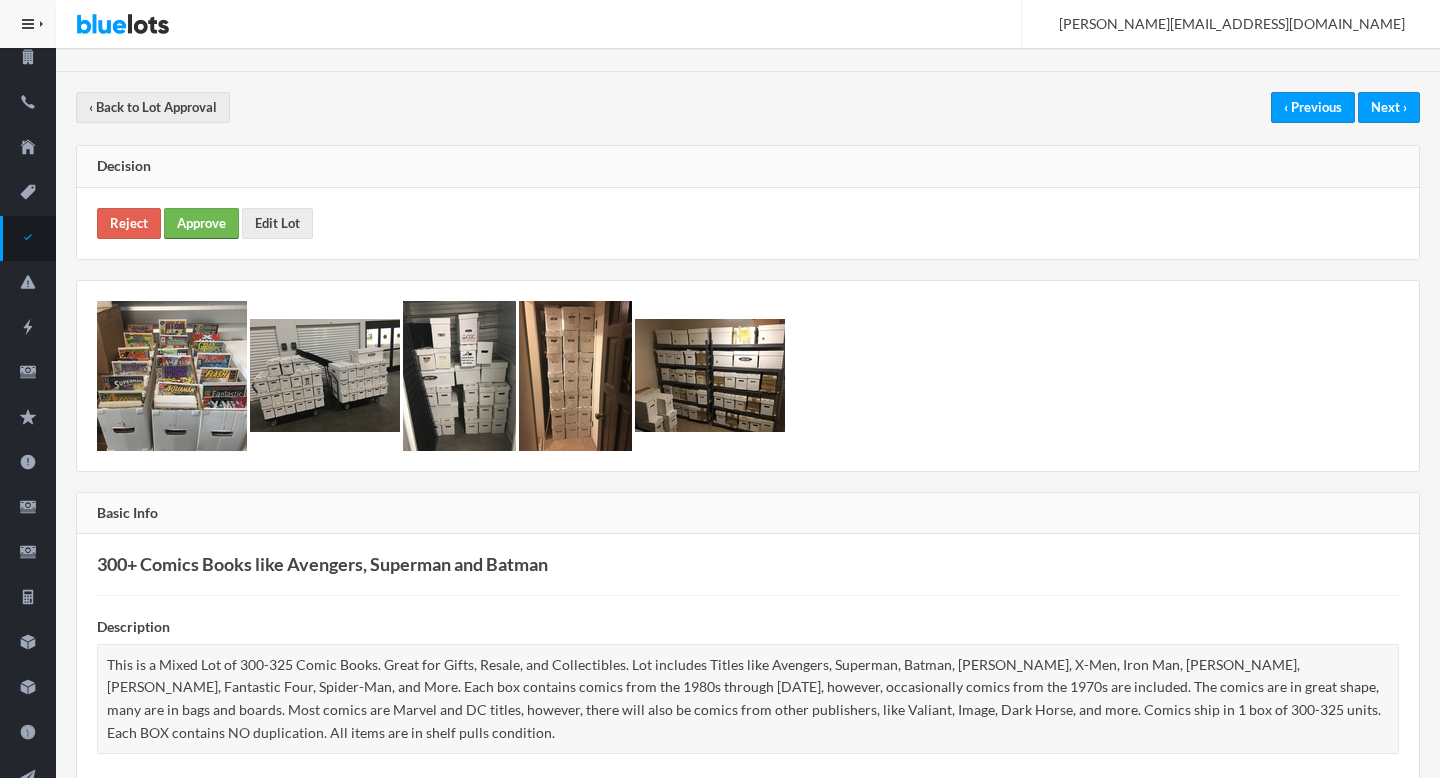 click on "Approve" at bounding box center (201, 223) 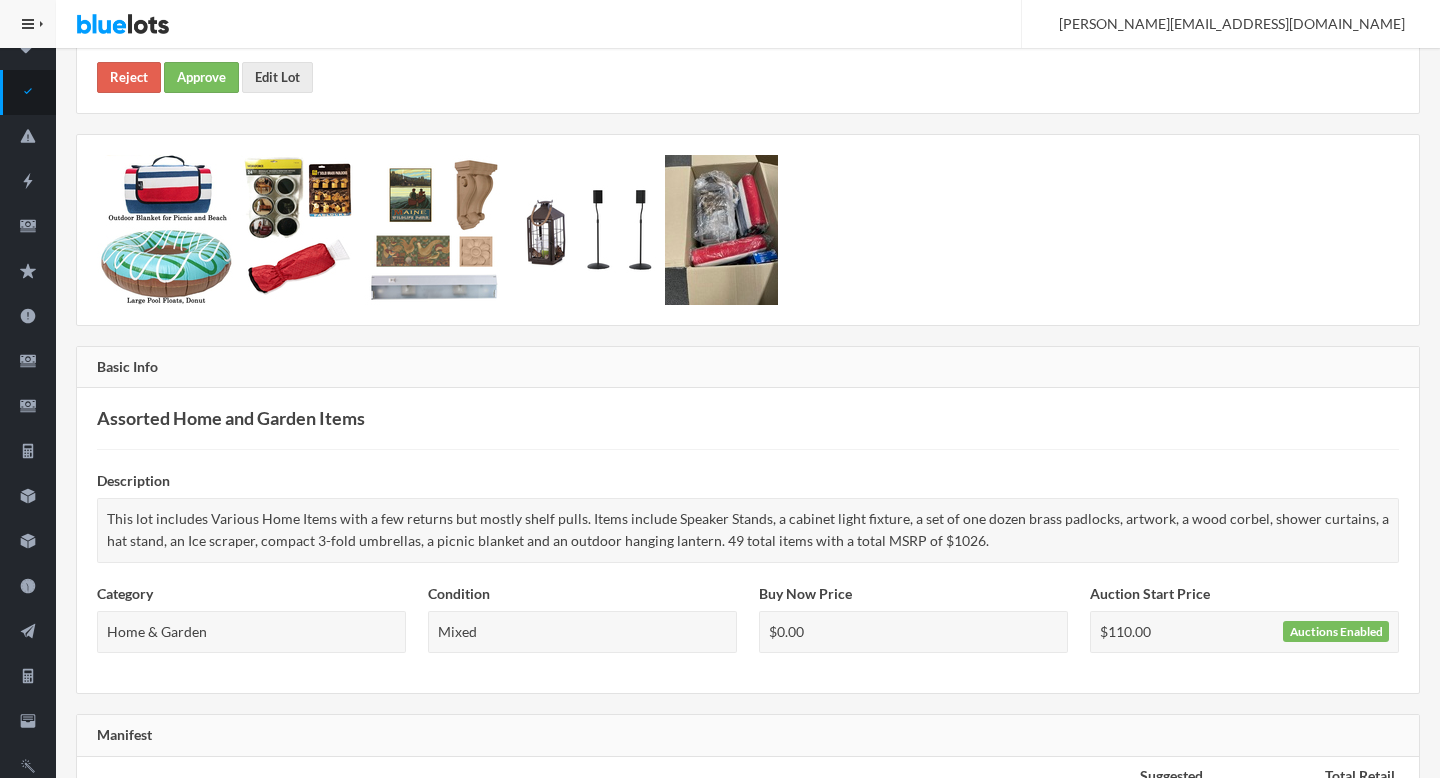 scroll, scrollTop: 681, scrollLeft: 0, axis: vertical 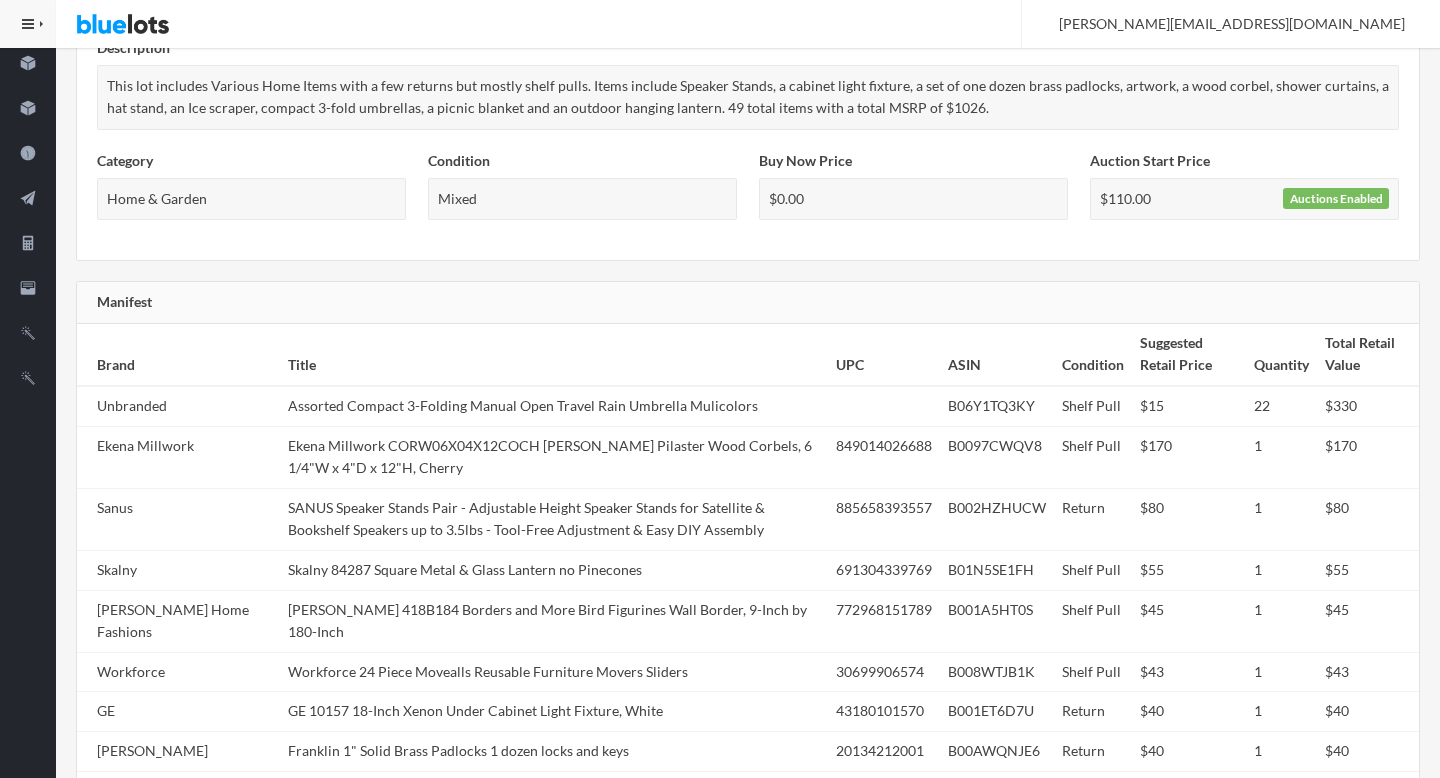 click on "SANUS Speaker Stands Pair - Adjustable Height Speaker Stands for Satellite & Bookshelf Speakers up to 3.5lbs - Tool-Free Adjustment & Easy DIY Assembly" at bounding box center (554, 519) 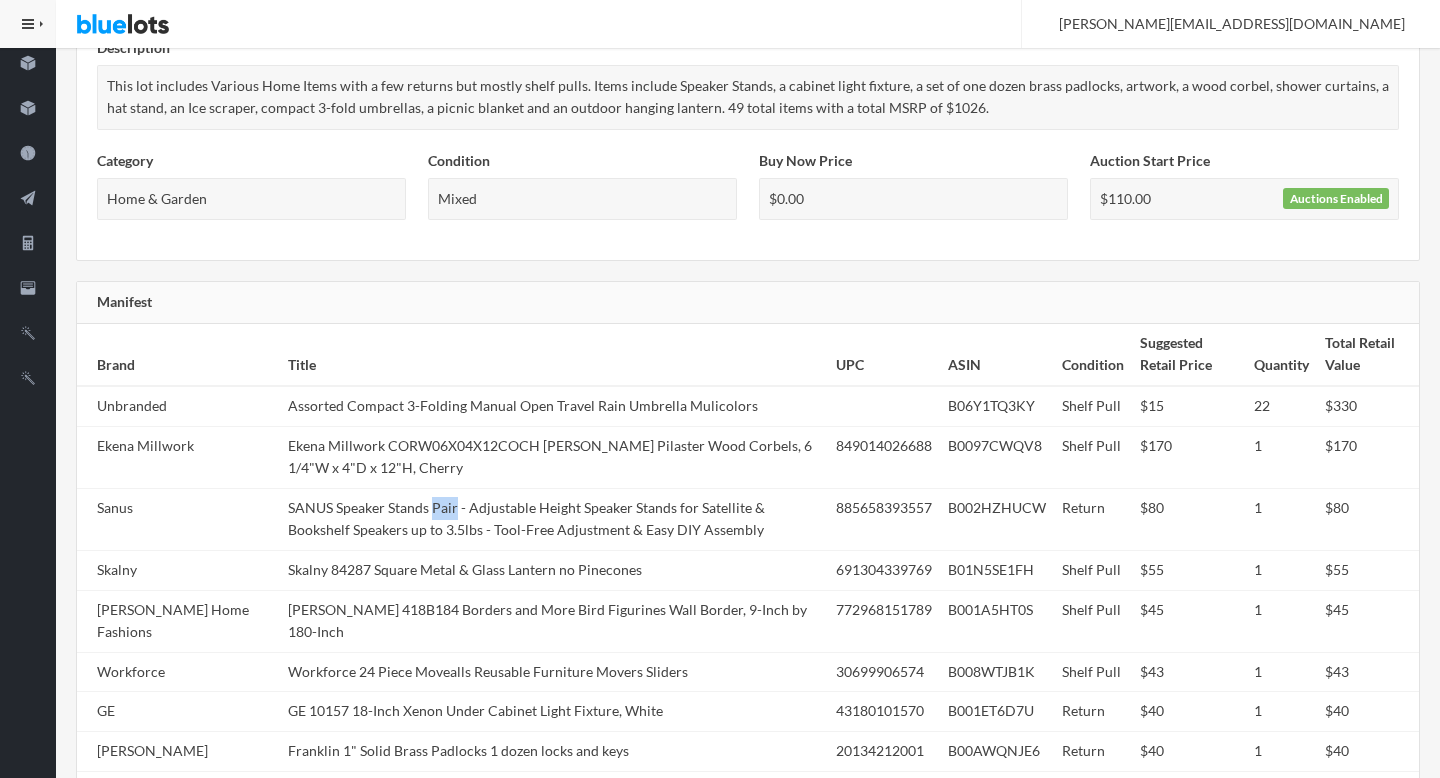 click on "SANUS Speaker Stands Pair - Adjustable Height Speaker Stands for Satellite & Bookshelf Speakers up to 3.5lbs - Tool-Free Adjustment & Easy DIY Assembly" at bounding box center [554, 519] 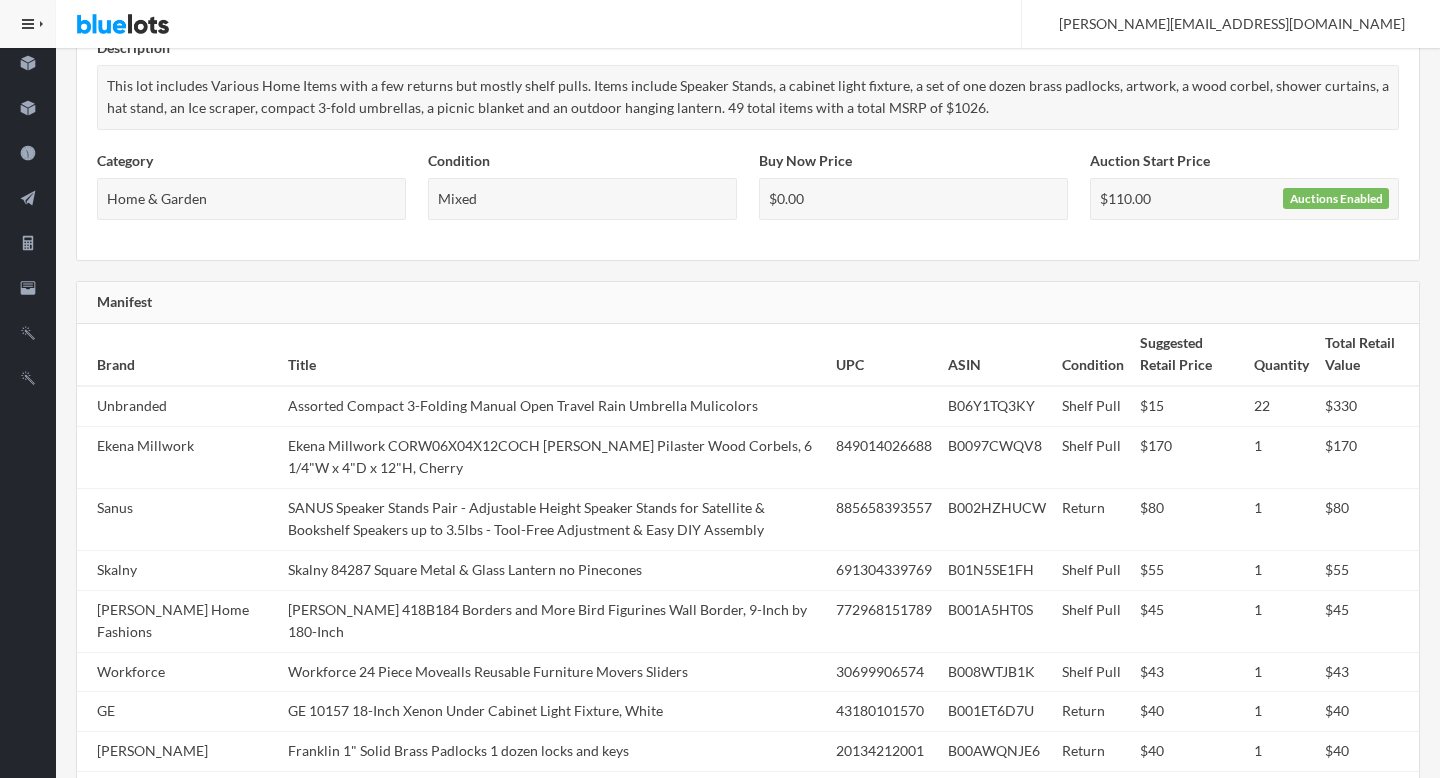 scroll, scrollTop: 0, scrollLeft: 0, axis: both 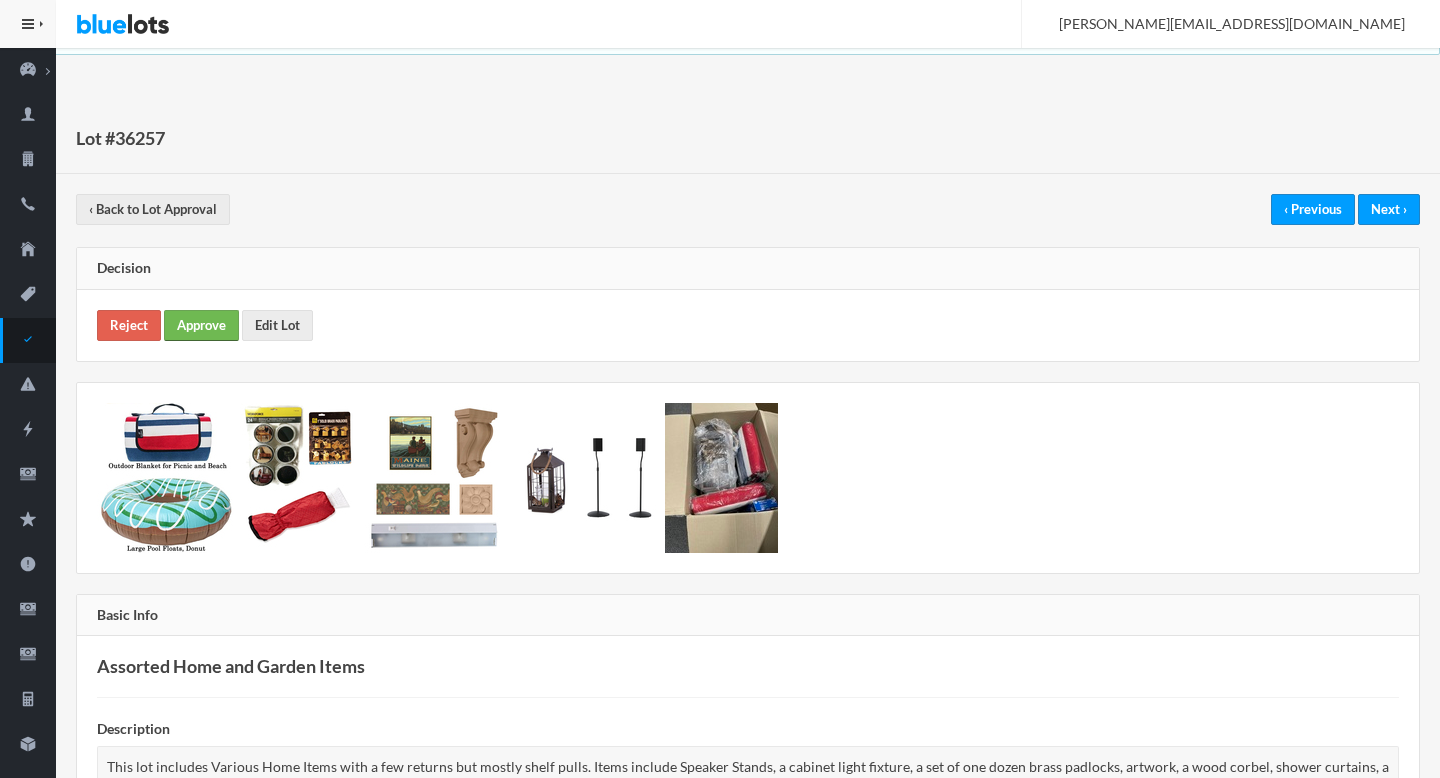 click on "Approve" at bounding box center (201, 325) 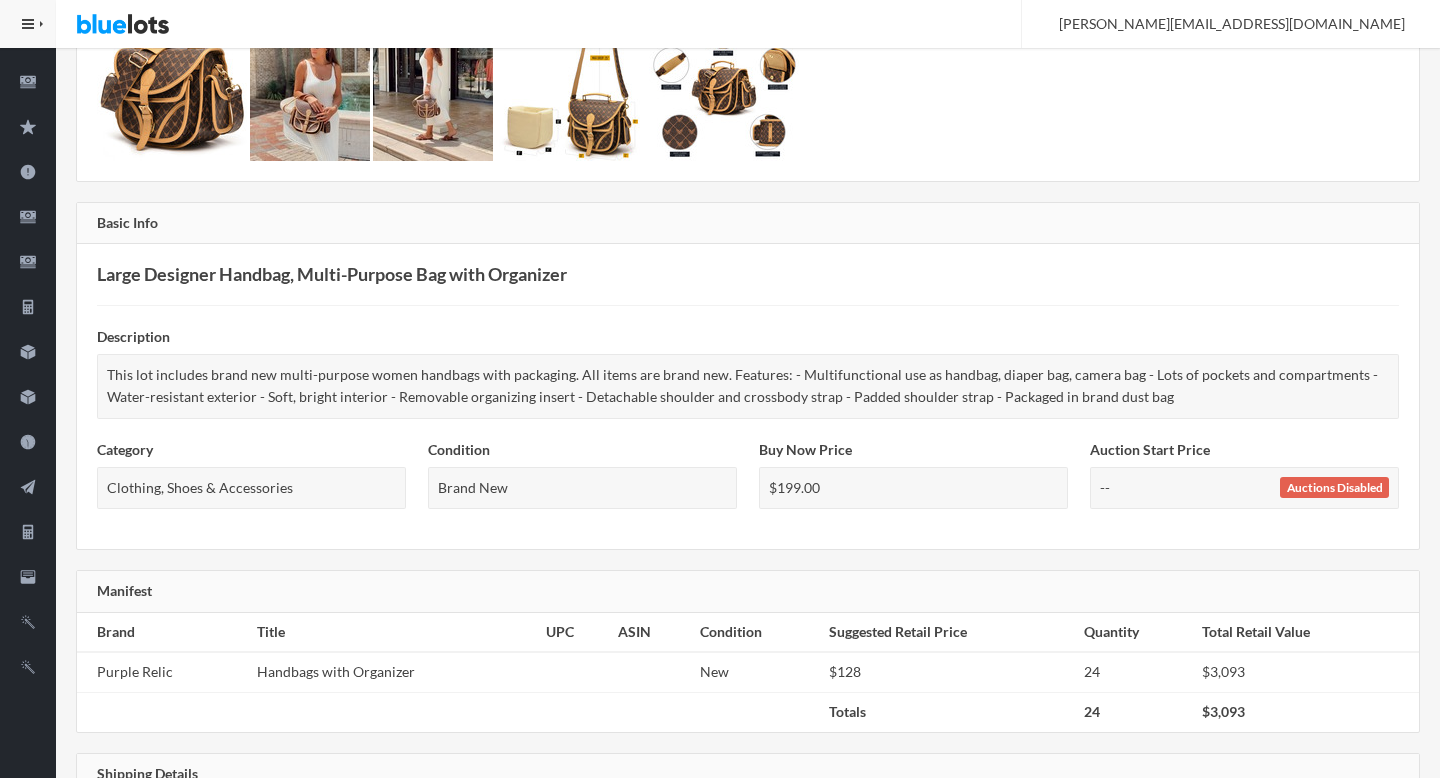 scroll, scrollTop: 0, scrollLeft: 0, axis: both 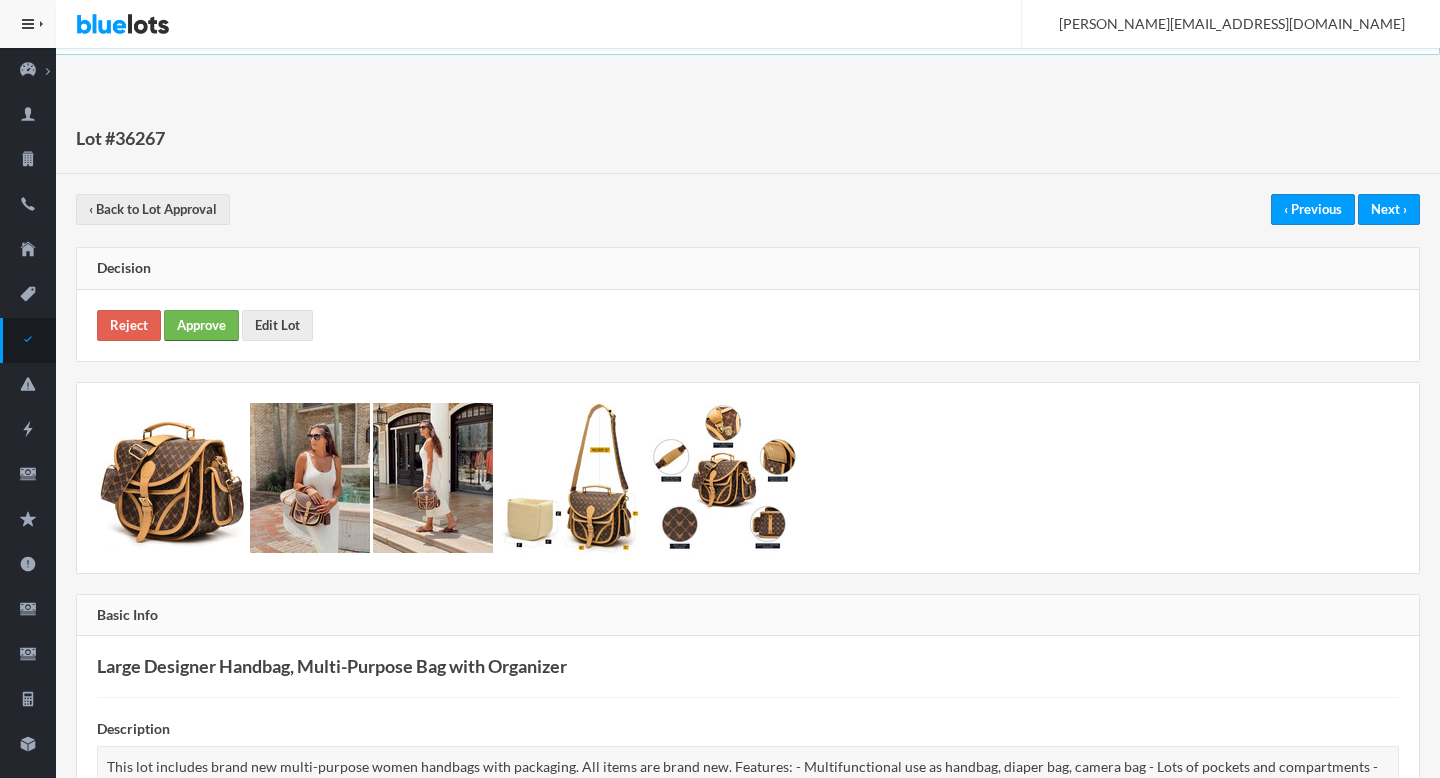 click on "Approve" at bounding box center [201, 325] 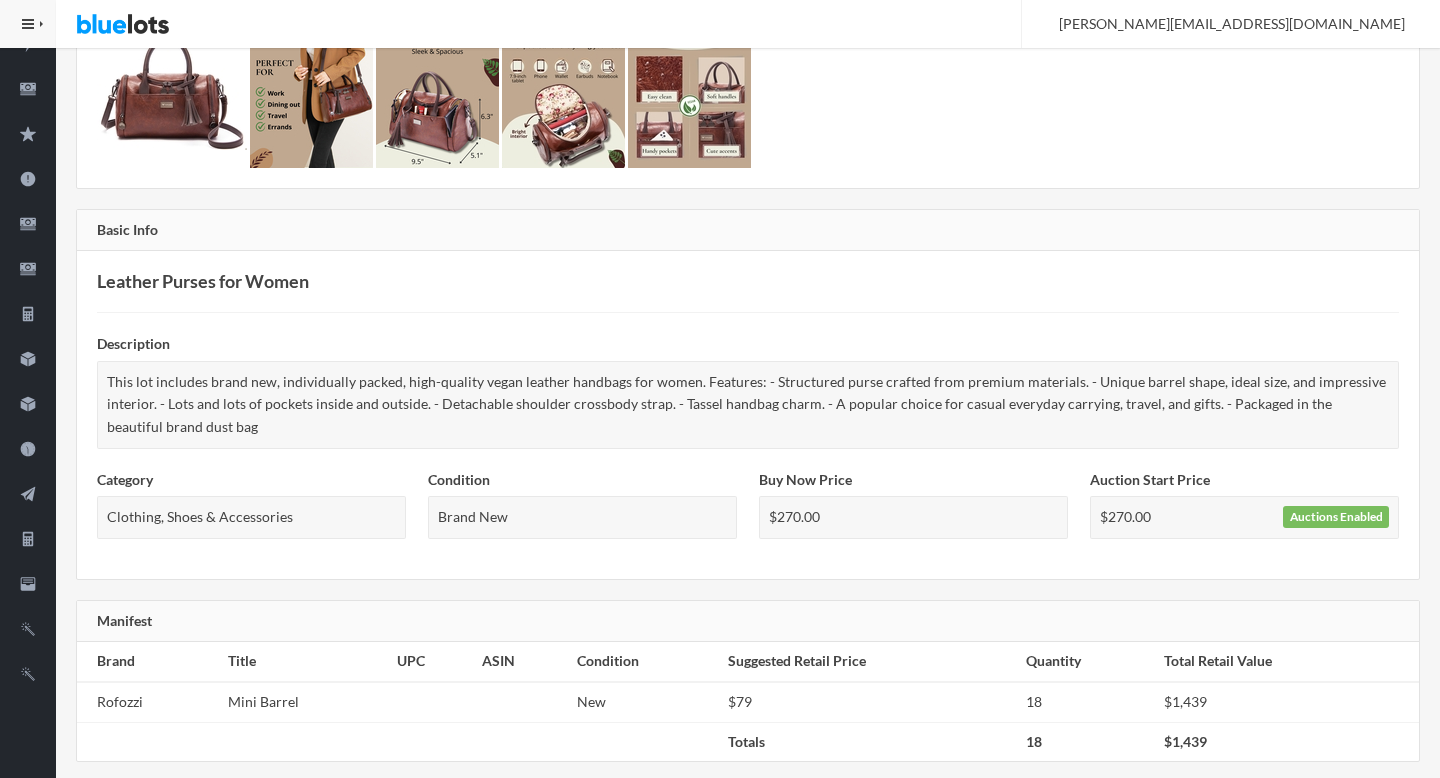 scroll, scrollTop: 0, scrollLeft: 0, axis: both 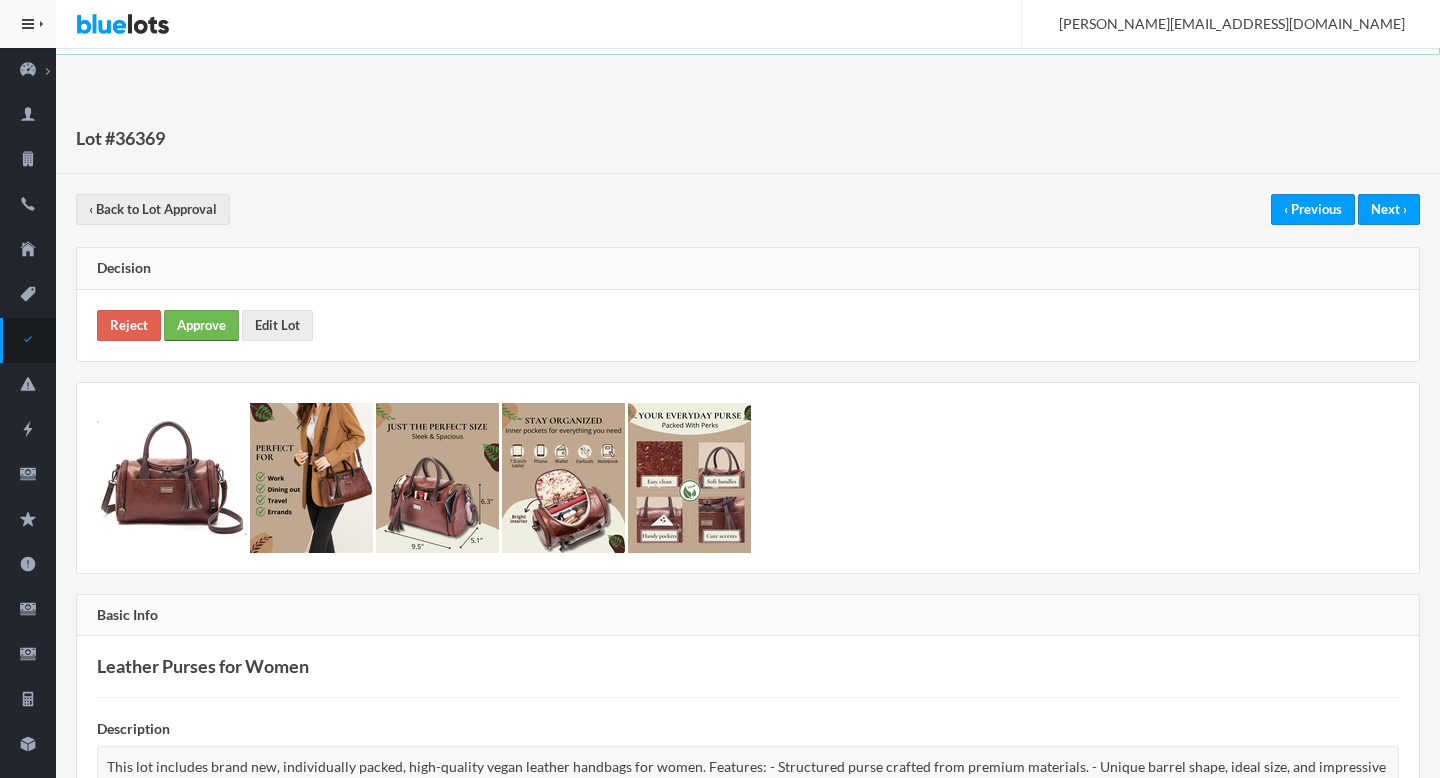 click on "Approve" at bounding box center (201, 325) 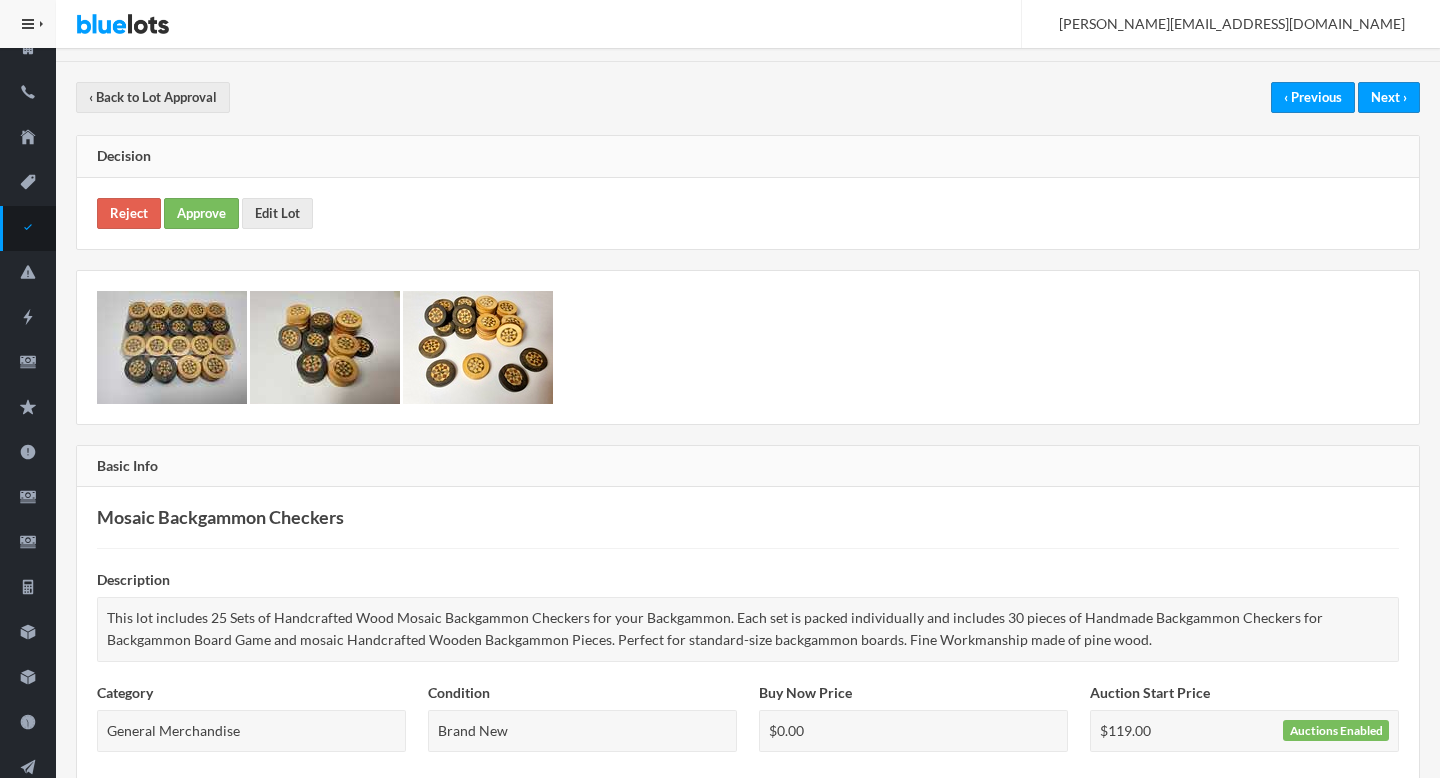 scroll, scrollTop: 0, scrollLeft: 0, axis: both 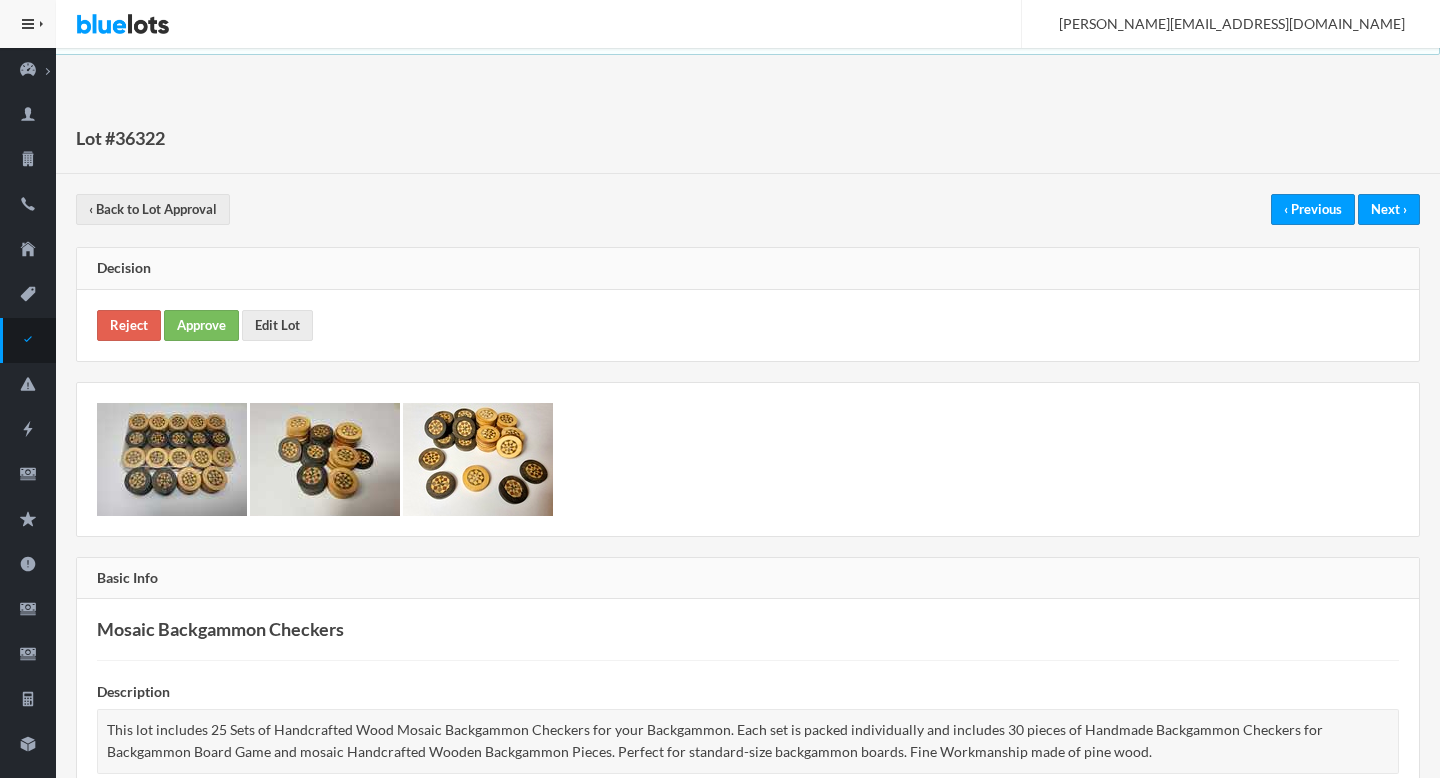 click on "Reject
Approve
Edit Lot" at bounding box center [748, 325] 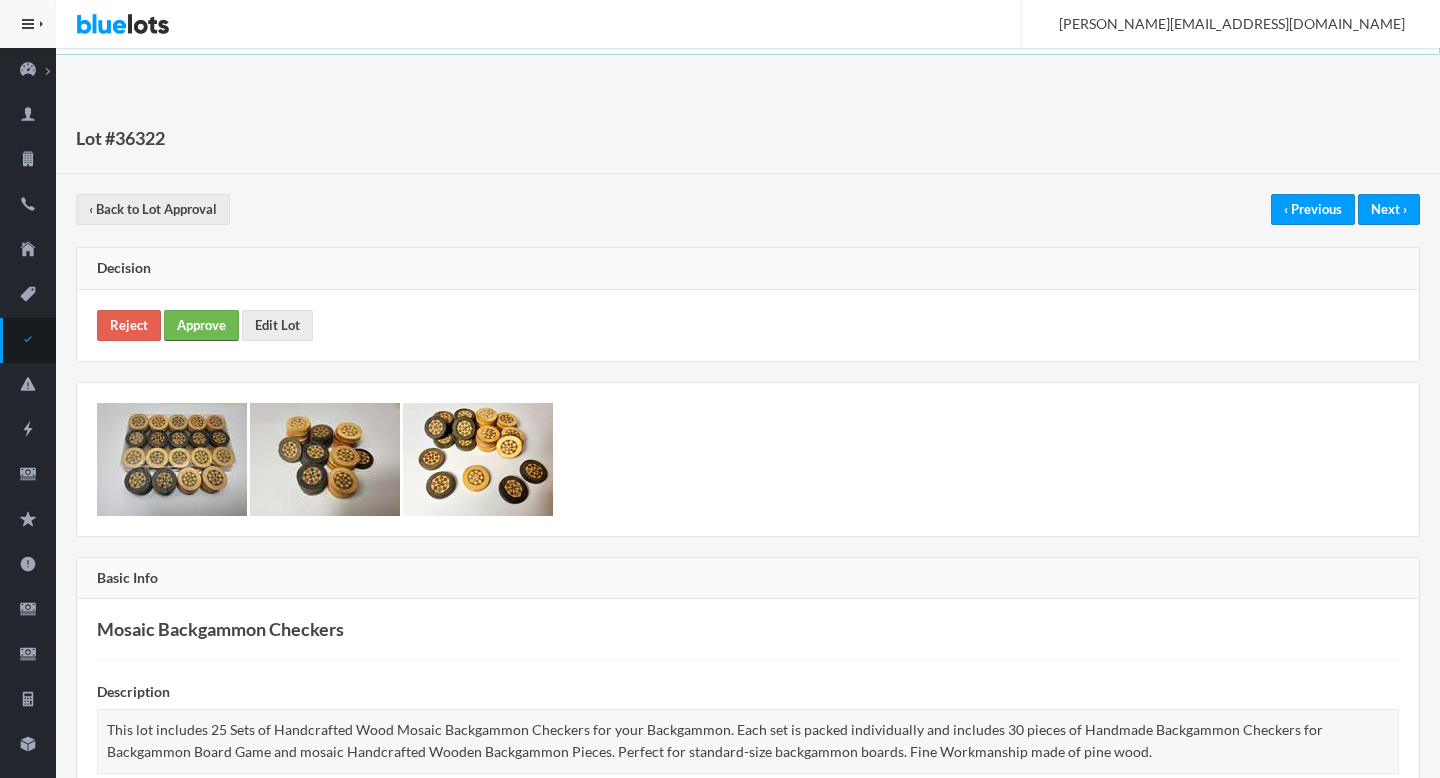 click on "Approve" at bounding box center (201, 325) 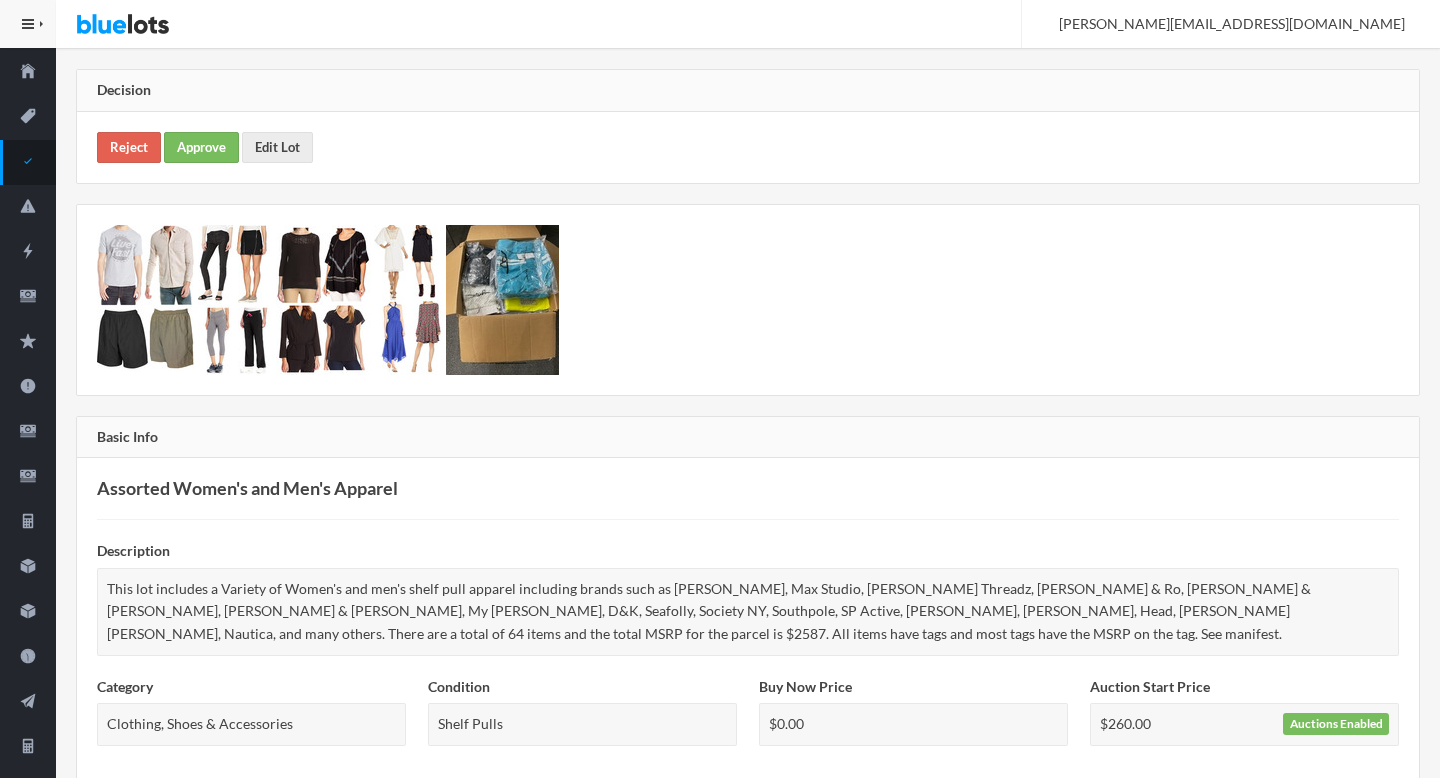 scroll, scrollTop: 735, scrollLeft: 0, axis: vertical 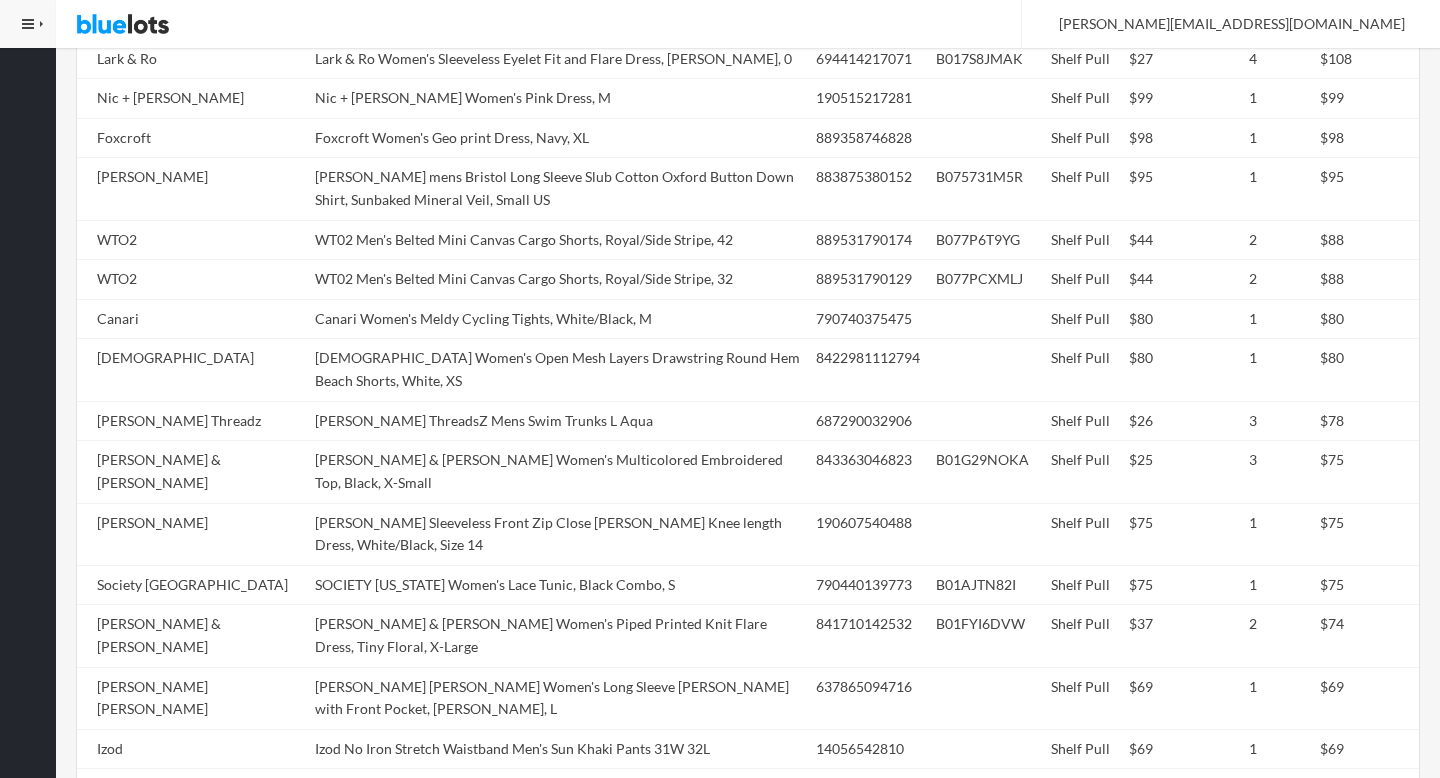 click on "WT02 Men's Belted Mini Canvas Cargo Shorts, Royal/Side Stripe, 42" at bounding box center (557, 240) 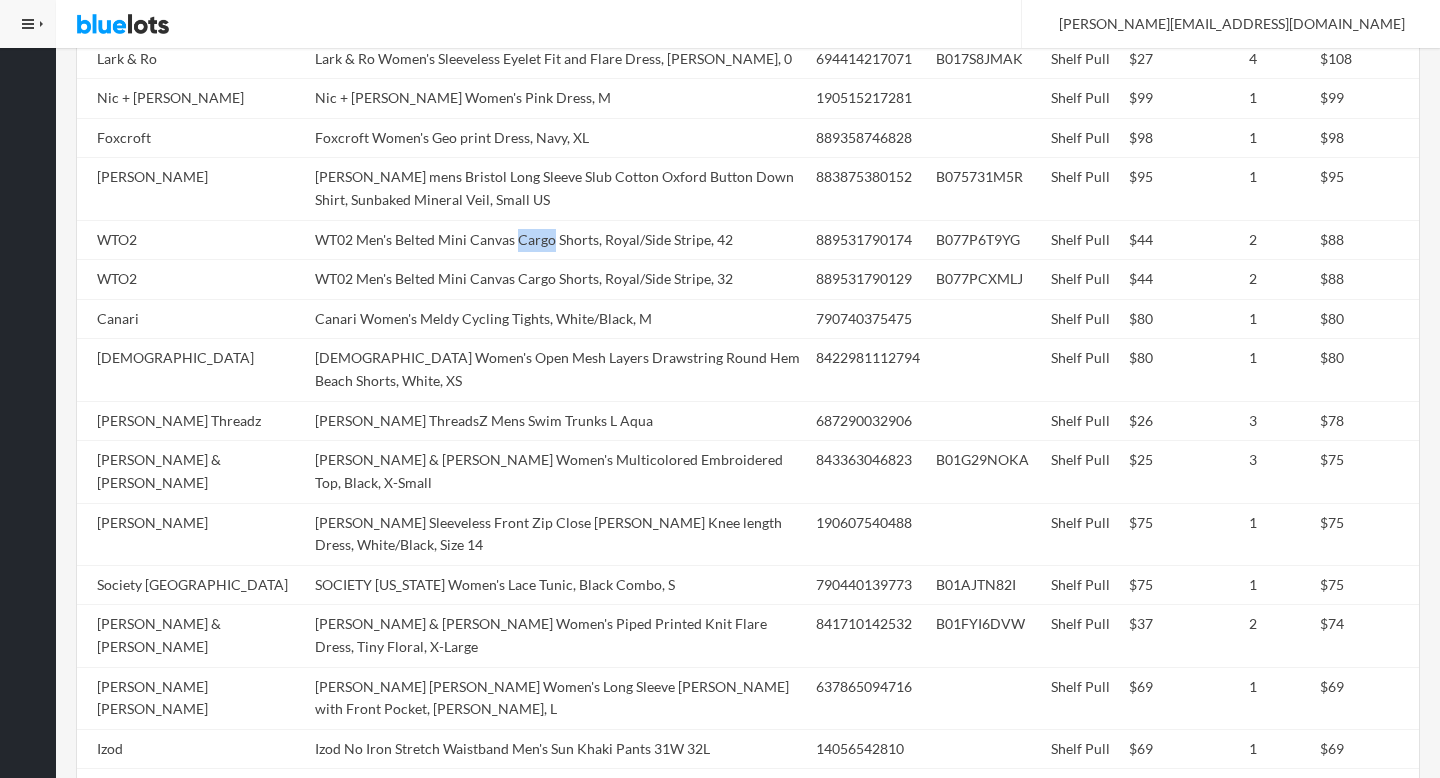 click on "WT02 Men's Belted Mini Canvas Cargo Shorts, Royal/Side Stripe, 42" at bounding box center [557, 240] 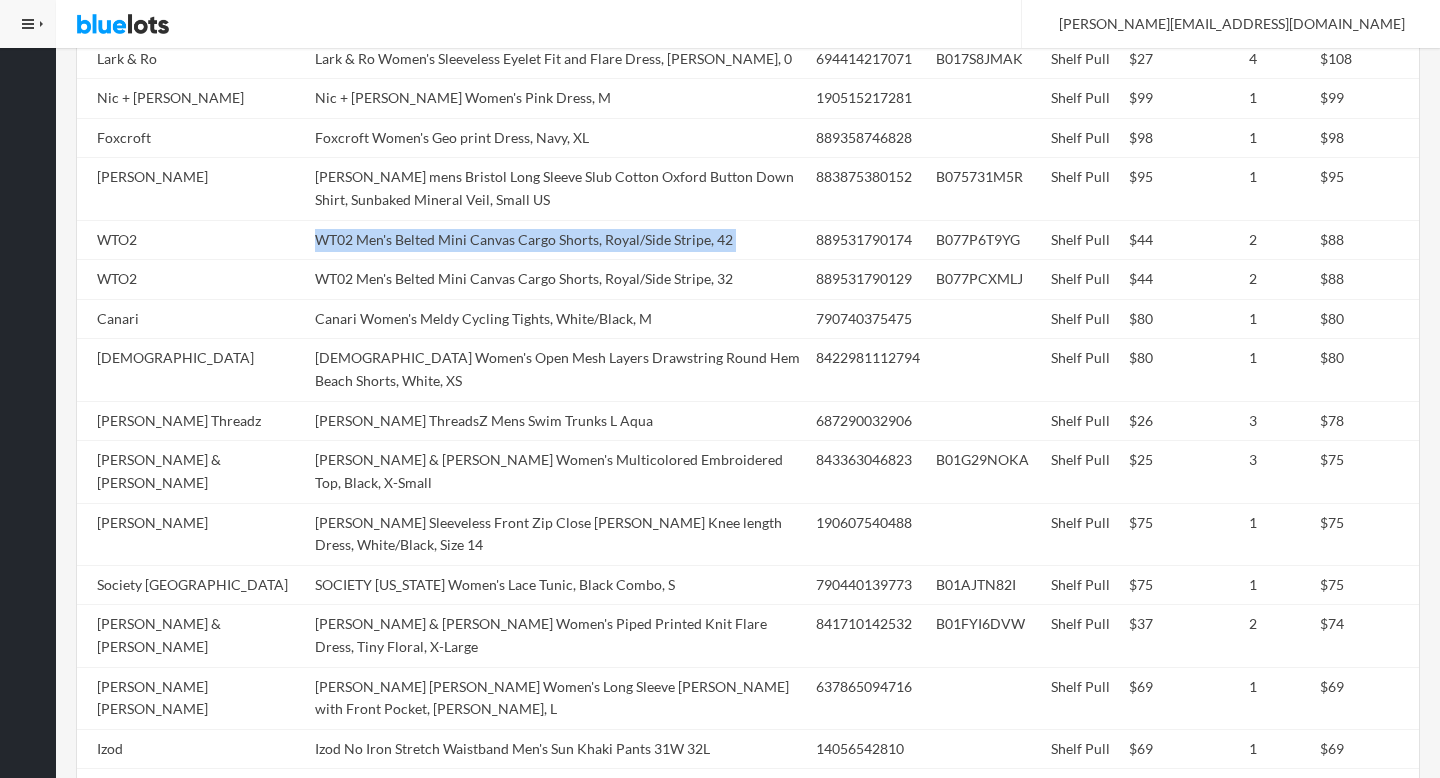 copy on "WT02 Men's Belted Mini Canvas Cargo Shorts, Royal/Side Stripe, 42" 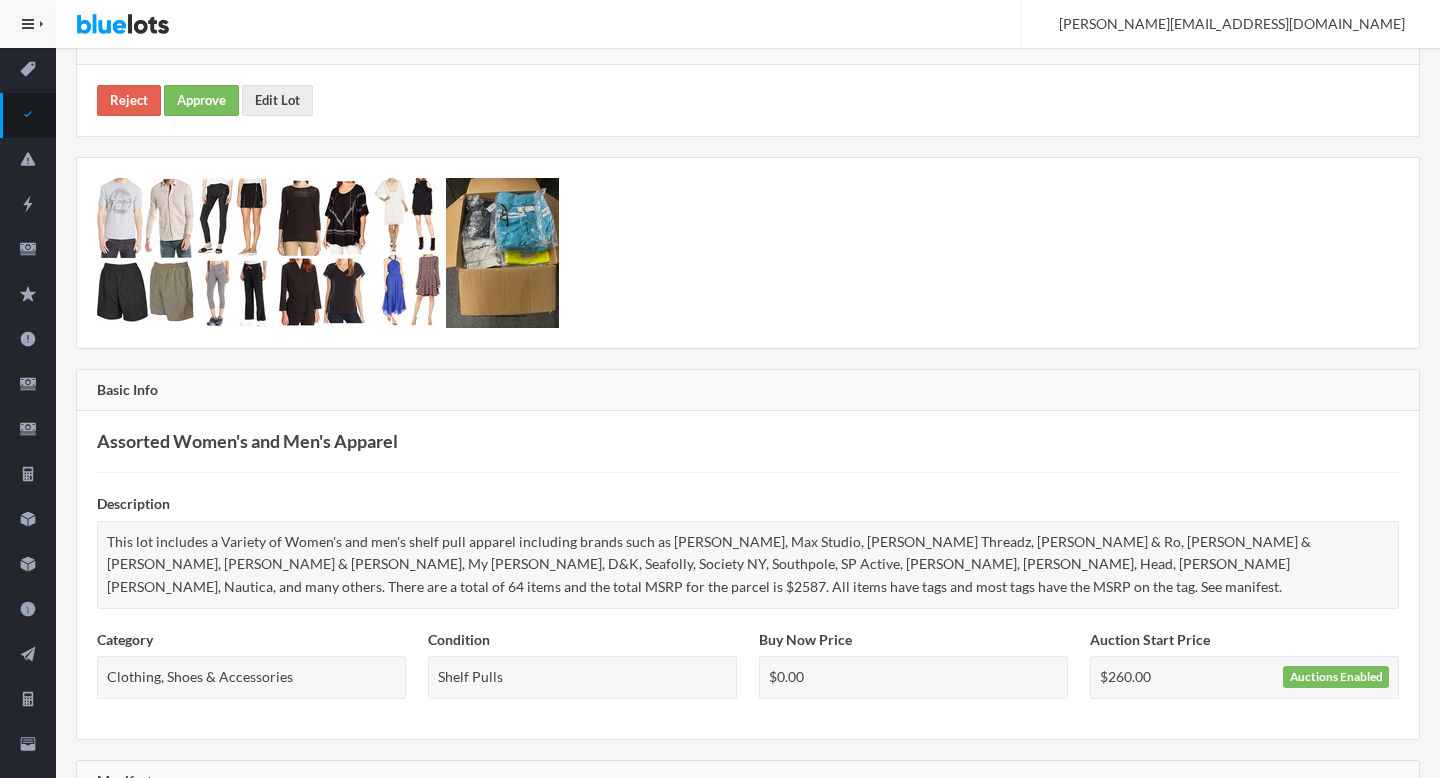 scroll, scrollTop: 0, scrollLeft: 0, axis: both 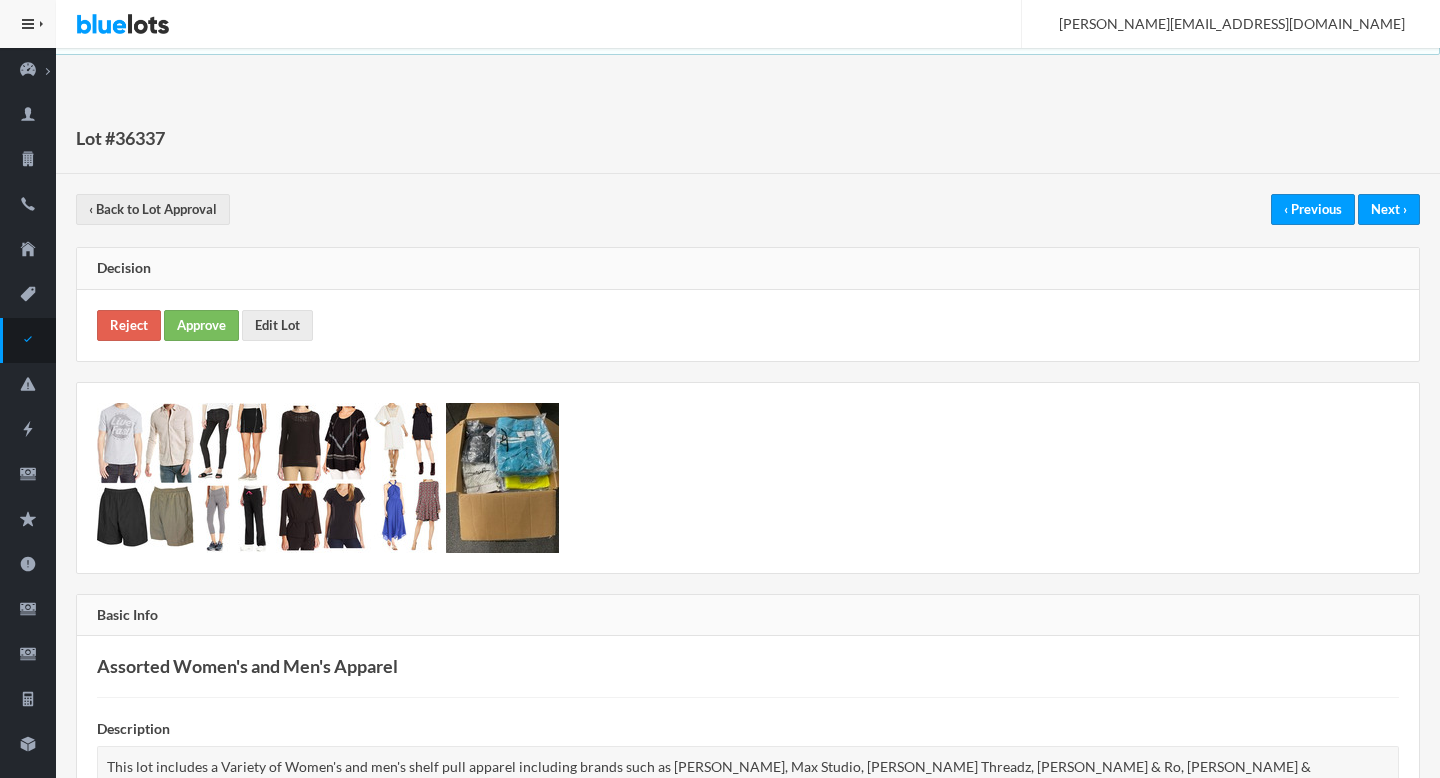 click on "Reject
Approve
Edit Lot" at bounding box center [748, 325] 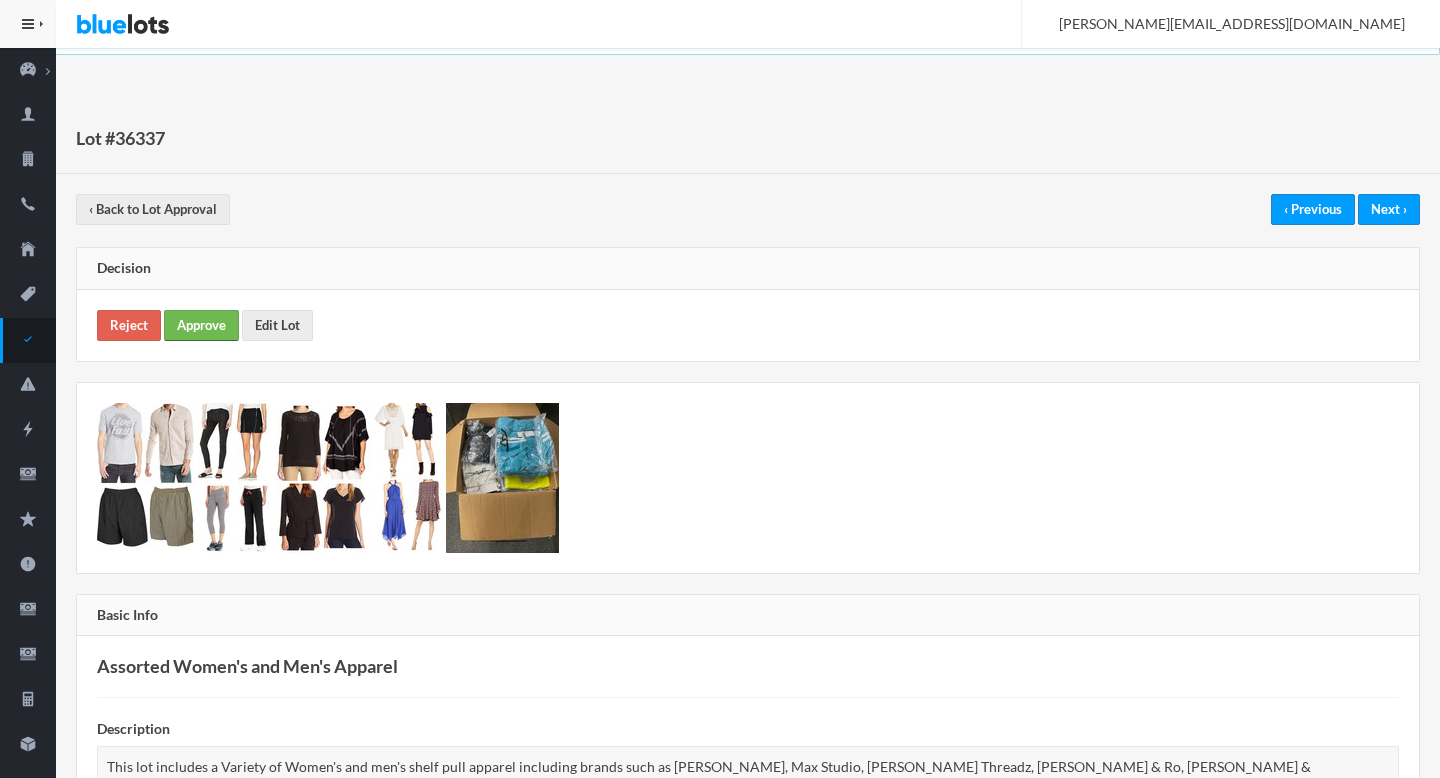 click on "Approve" at bounding box center (201, 325) 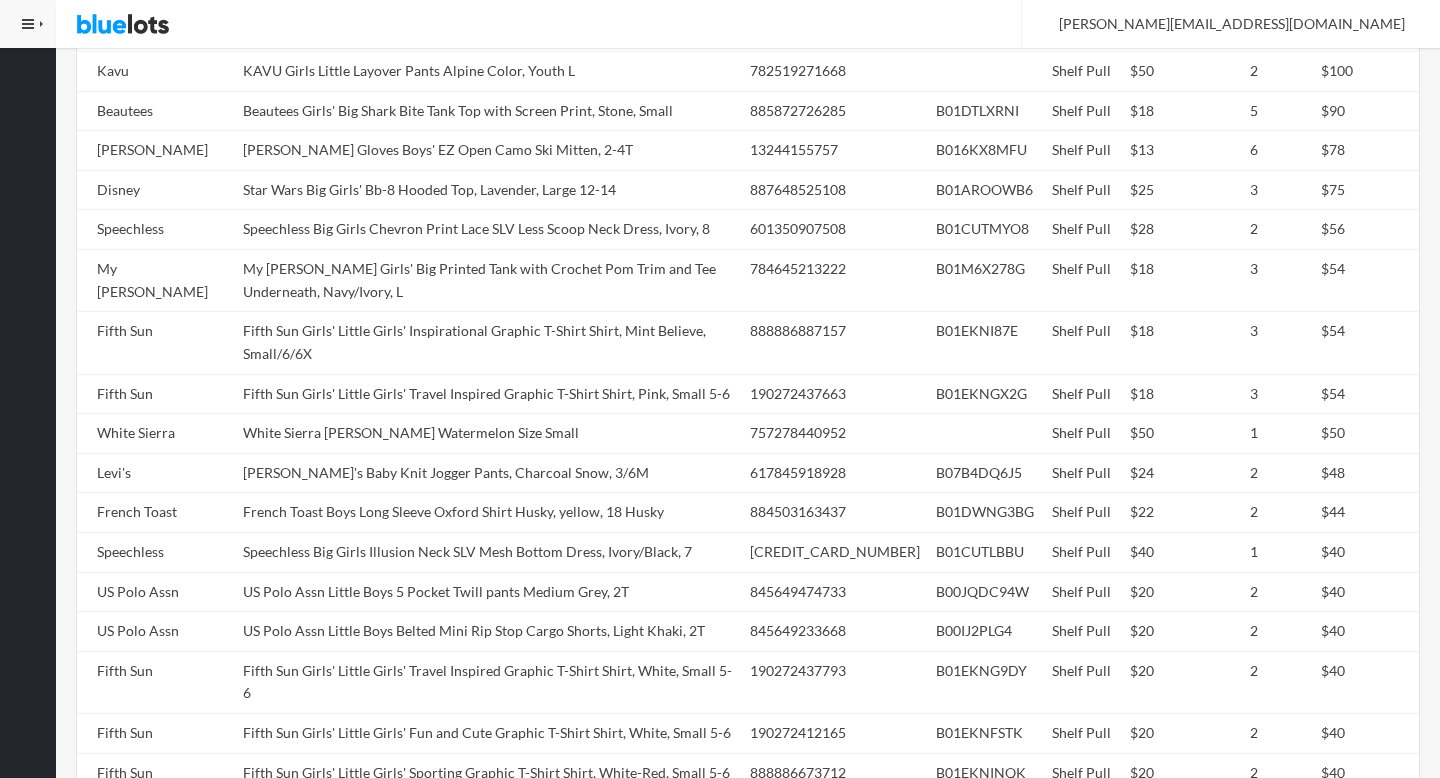 scroll, scrollTop: 1322, scrollLeft: 0, axis: vertical 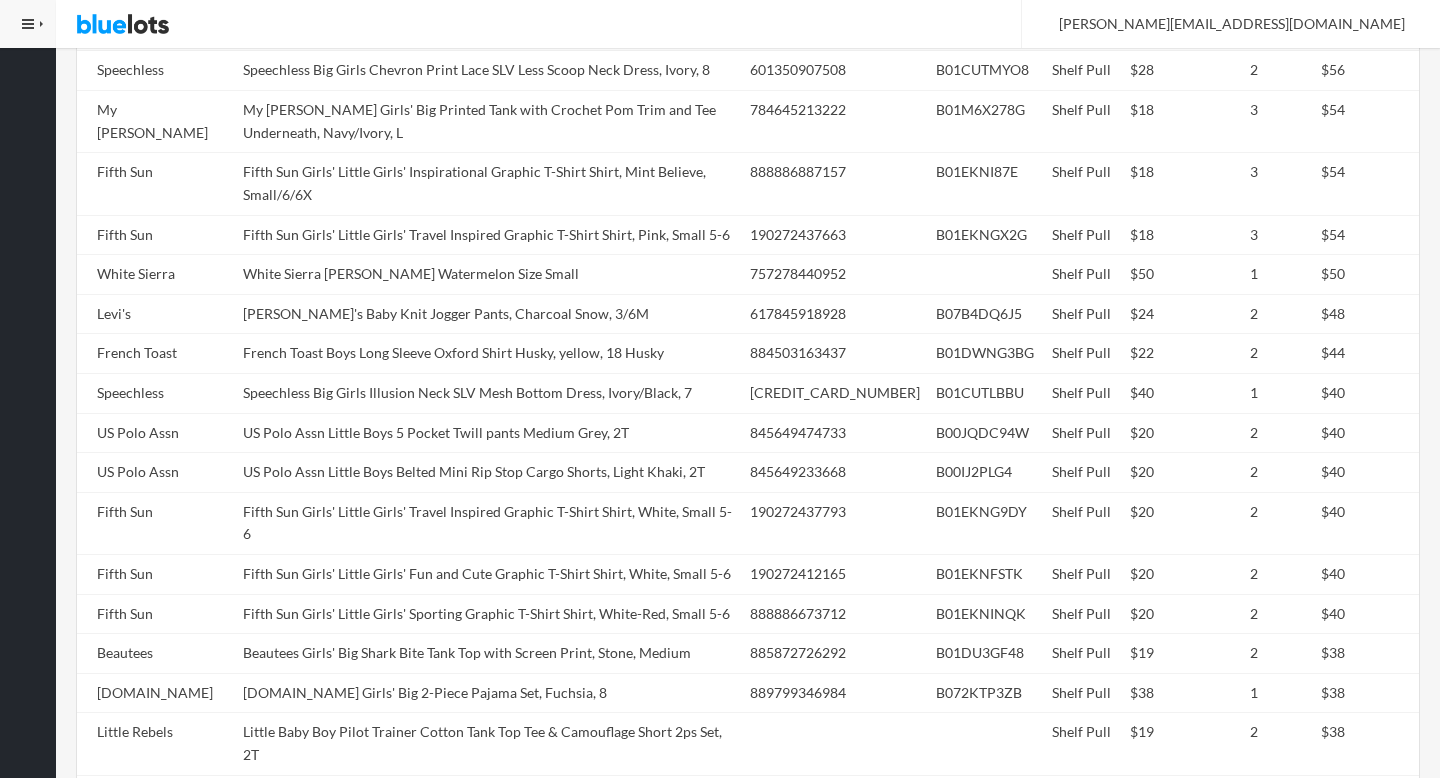 click on "Reebok
Outerstuff NHL Montreal Canadiens Youth 8-20 Cuffed Knit Hat, One Size, Navy
655419980896
B00VWLZZU6
Shelf Pull
$15
13
$195
Goodnight Moon
Goodnight Moon Baby Infant Goodnight Moon Bunny Bookjamas Pajama Set, Blue, 18MO
763059762113
B072YCCJTF
Shelf Pull
$25
7
$175
Kavu
KAVU Girls Little Layover Pants Alpine Color, Youth L
782519271668
Shelf Pull
$50
2
$100
Beautees
Beautees Girls' Big Shark Bite Tank Top with Screen Print, Stone, Small
885872726285
B01DTLXRNI
Shelf Pull
$18
5
$90" at bounding box center (748, 2387) 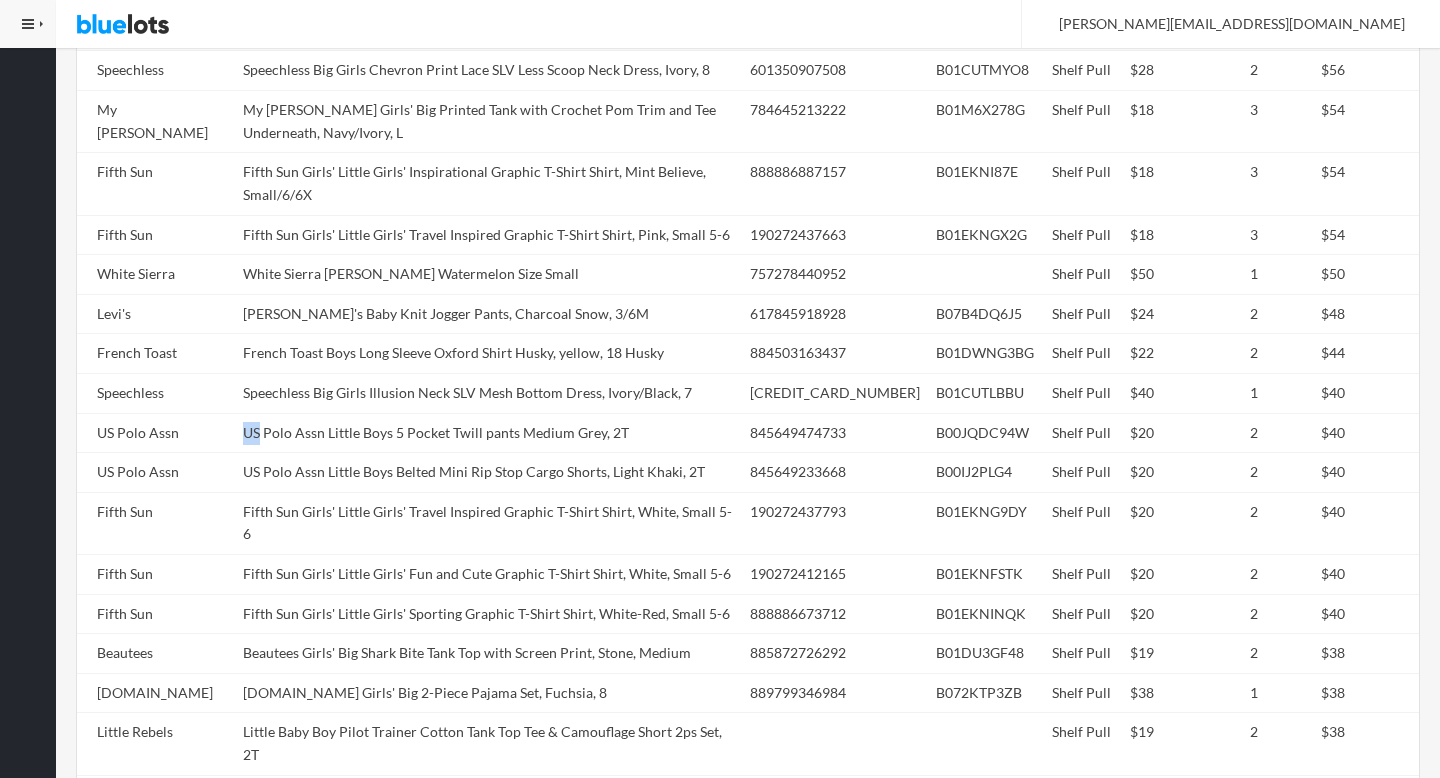 click on "US Polo Assn Little Boys 5 Pocket Twill pants Medium Grey, 2T" at bounding box center (488, 433) 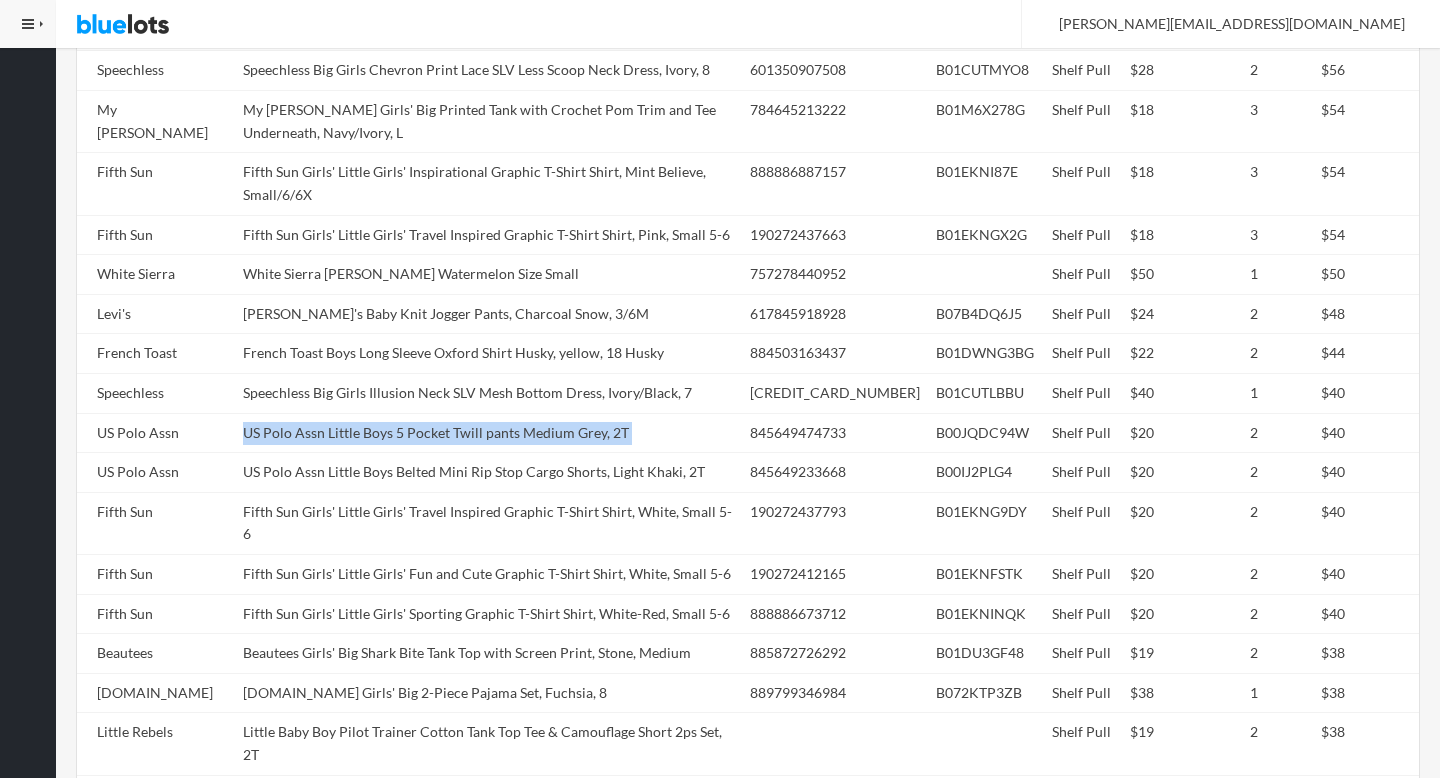 copy on "US Polo Assn Little Boys 5 Pocket Twill pants Medium Grey, 2T" 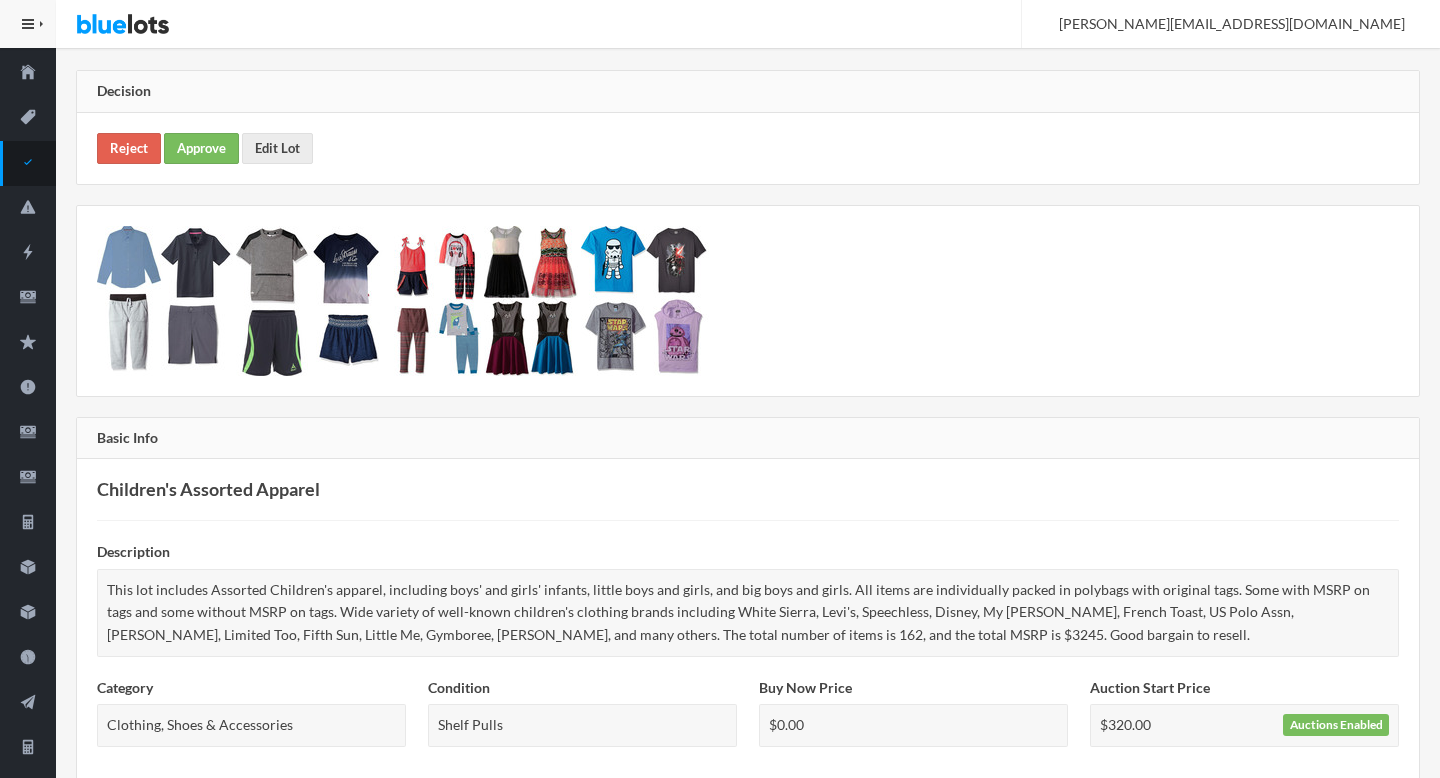 scroll, scrollTop: 0, scrollLeft: 0, axis: both 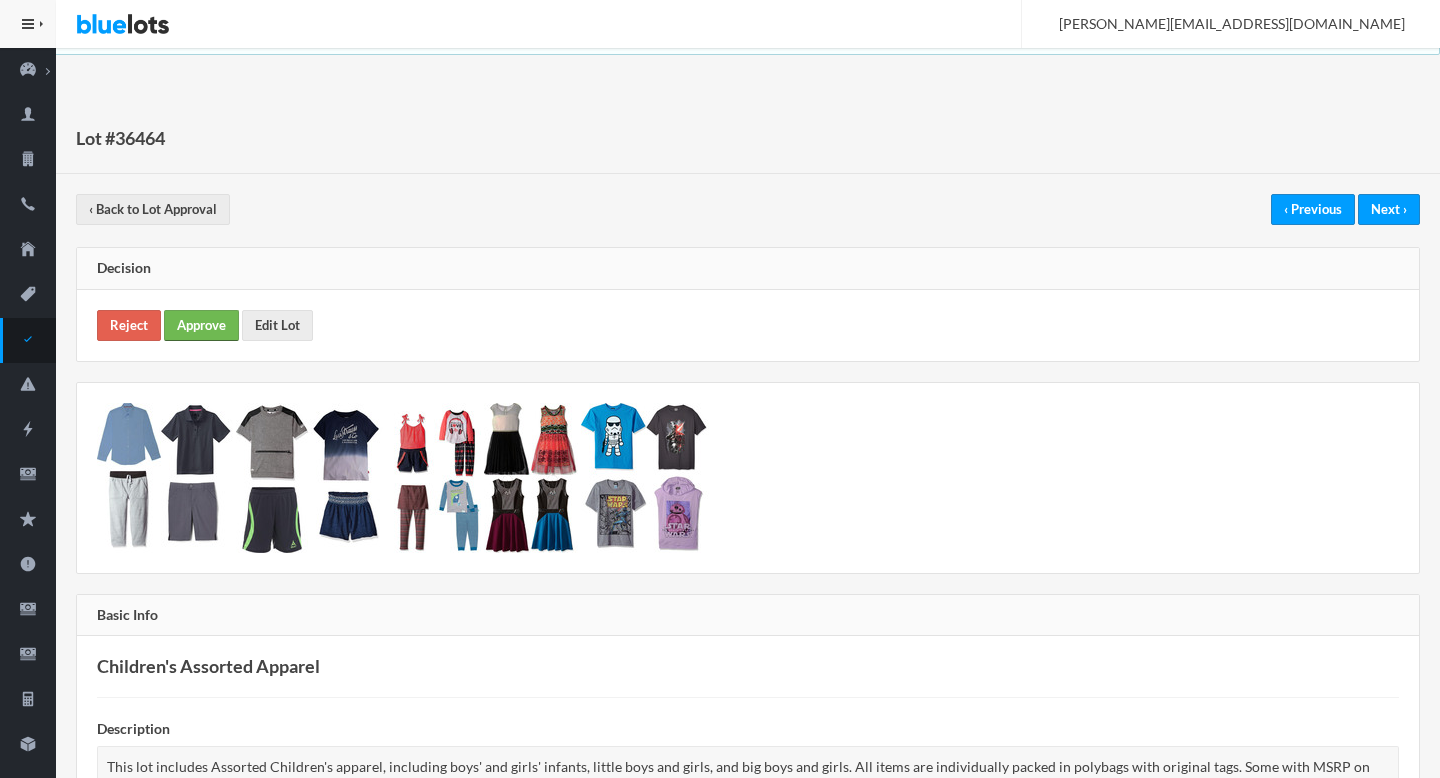 click on "Approve" at bounding box center [201, 325] 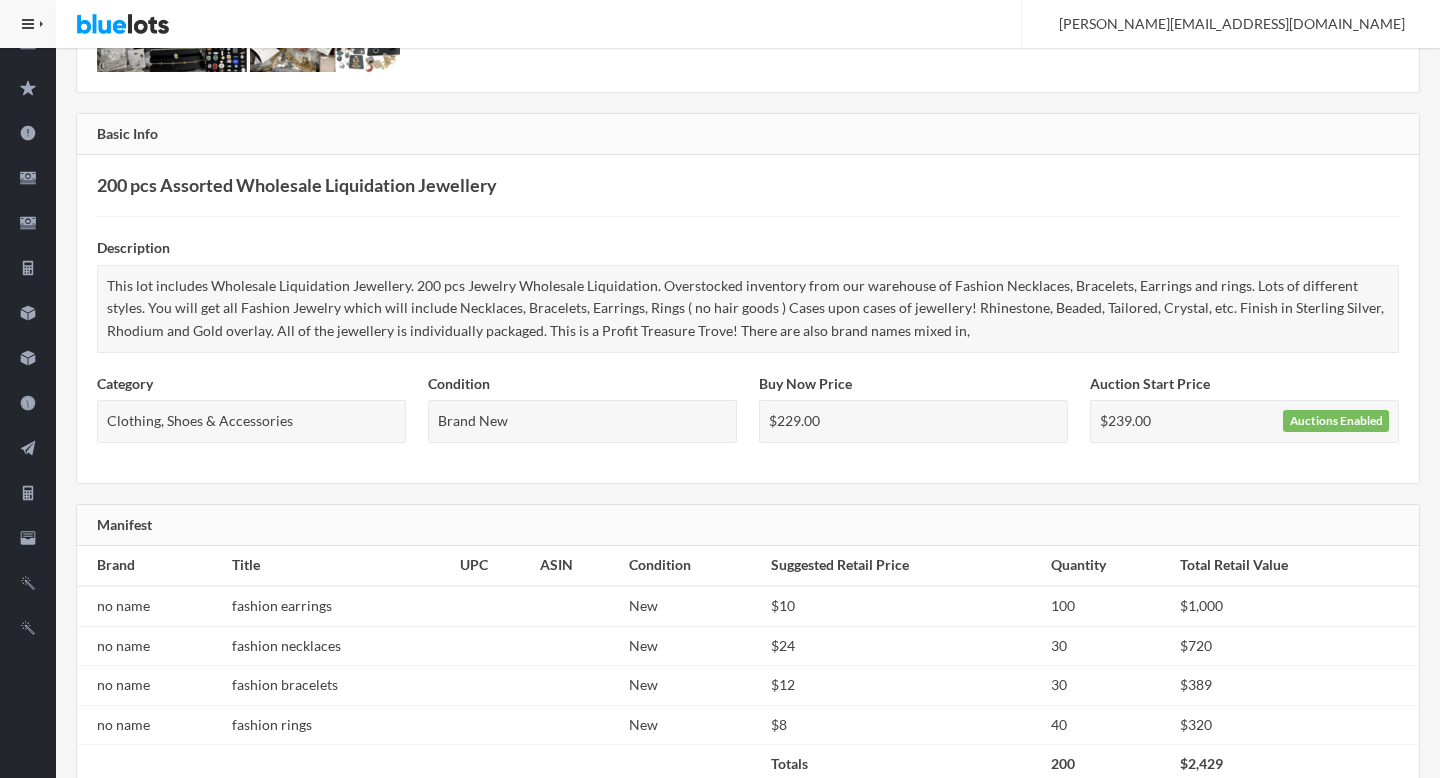 scroll, scrollTop: 0, scrollLeft: 0, axis: both 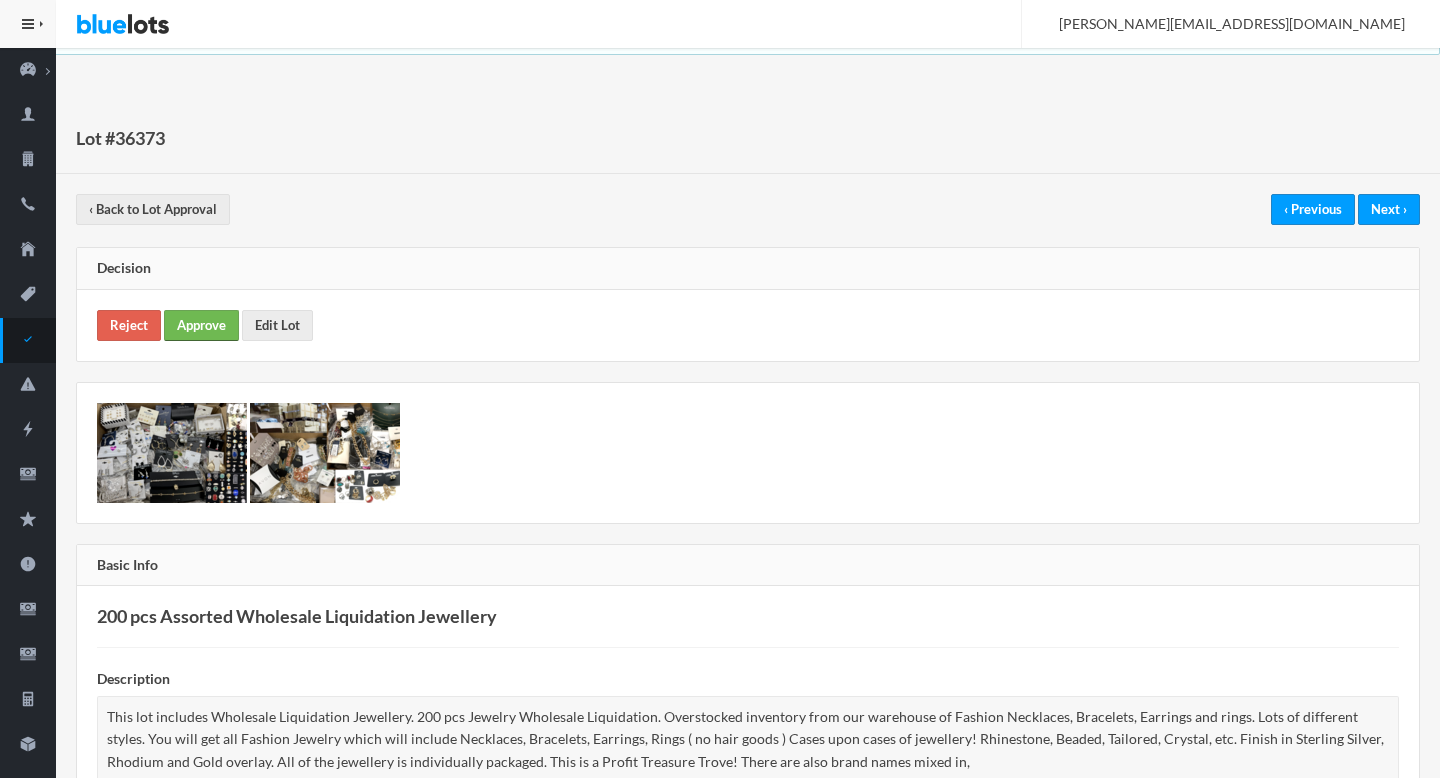 click on "Approve" at bounding box center [201, 325] 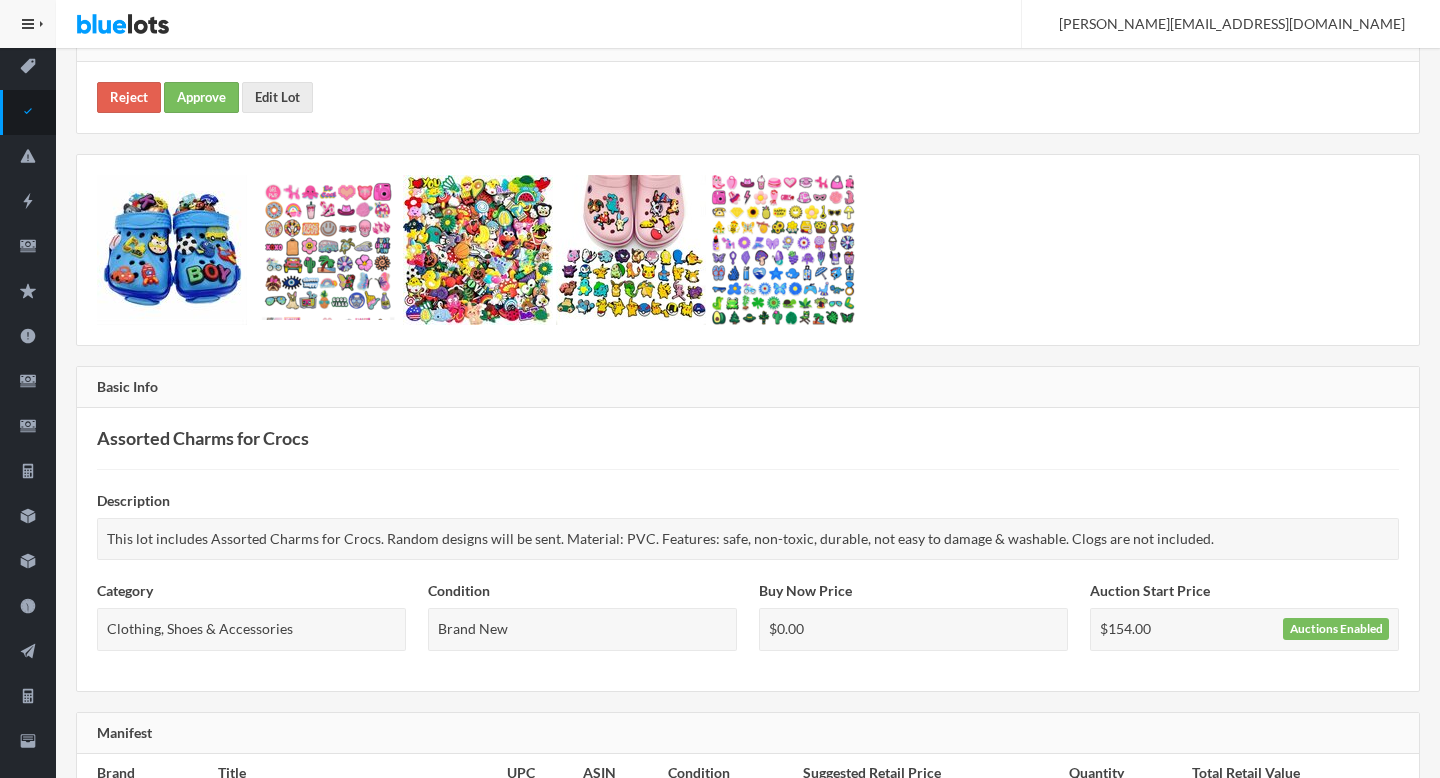 scroll, scrollTop: 0, scrollLeft: 0, axis: both 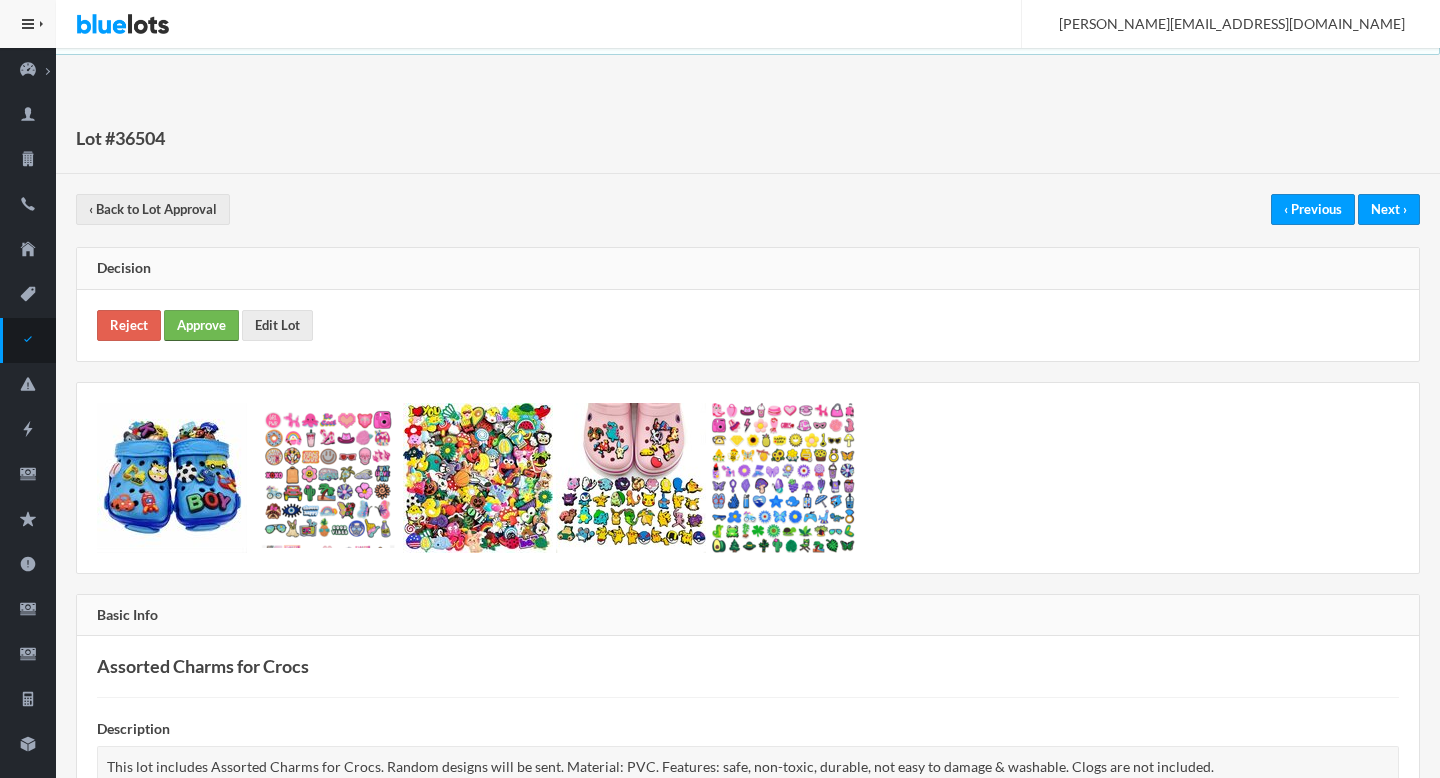 click on "Approve" at bounding box center [201, 325] 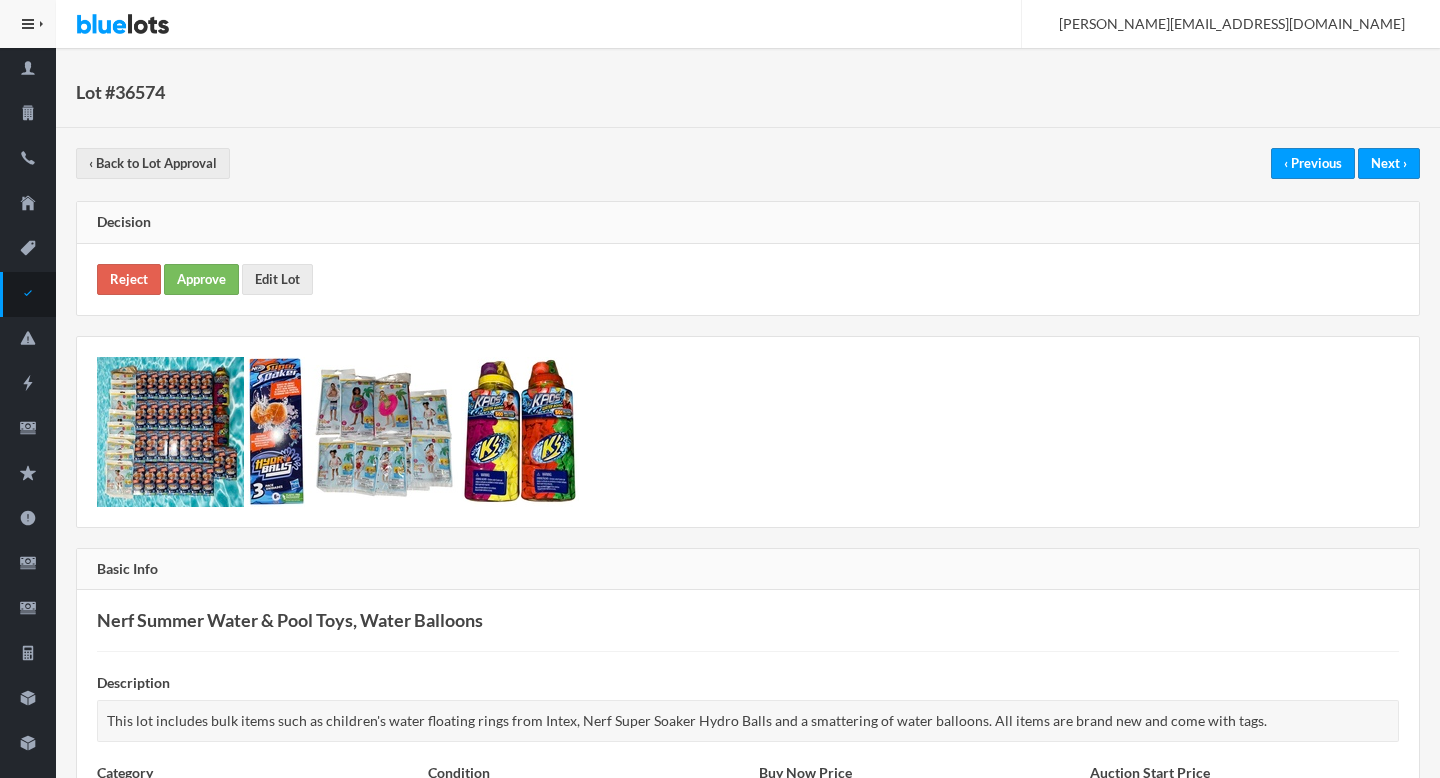 scroll, scrollTop: 0, scrollLeft: 0, axis: both 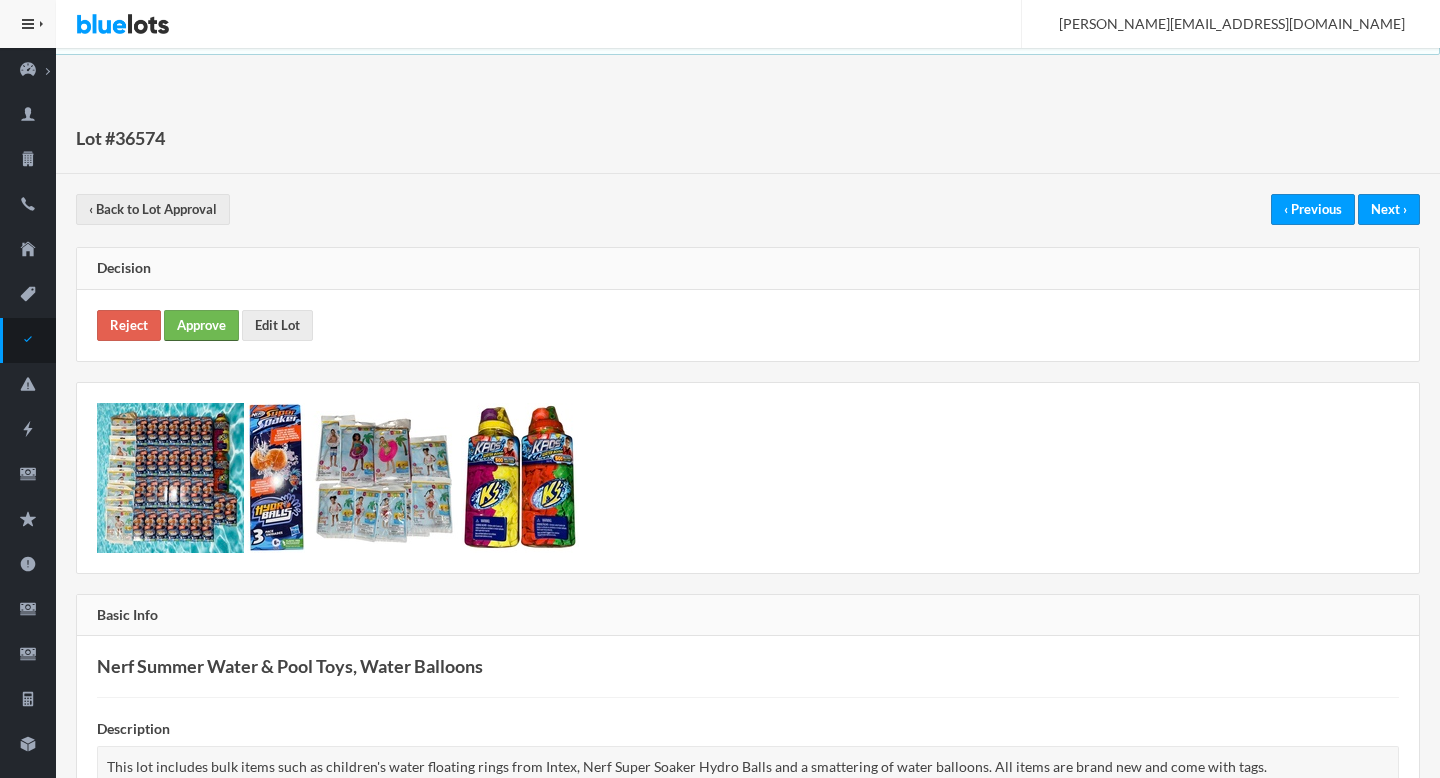 click on "Approve" at bounding box center [201, 325] 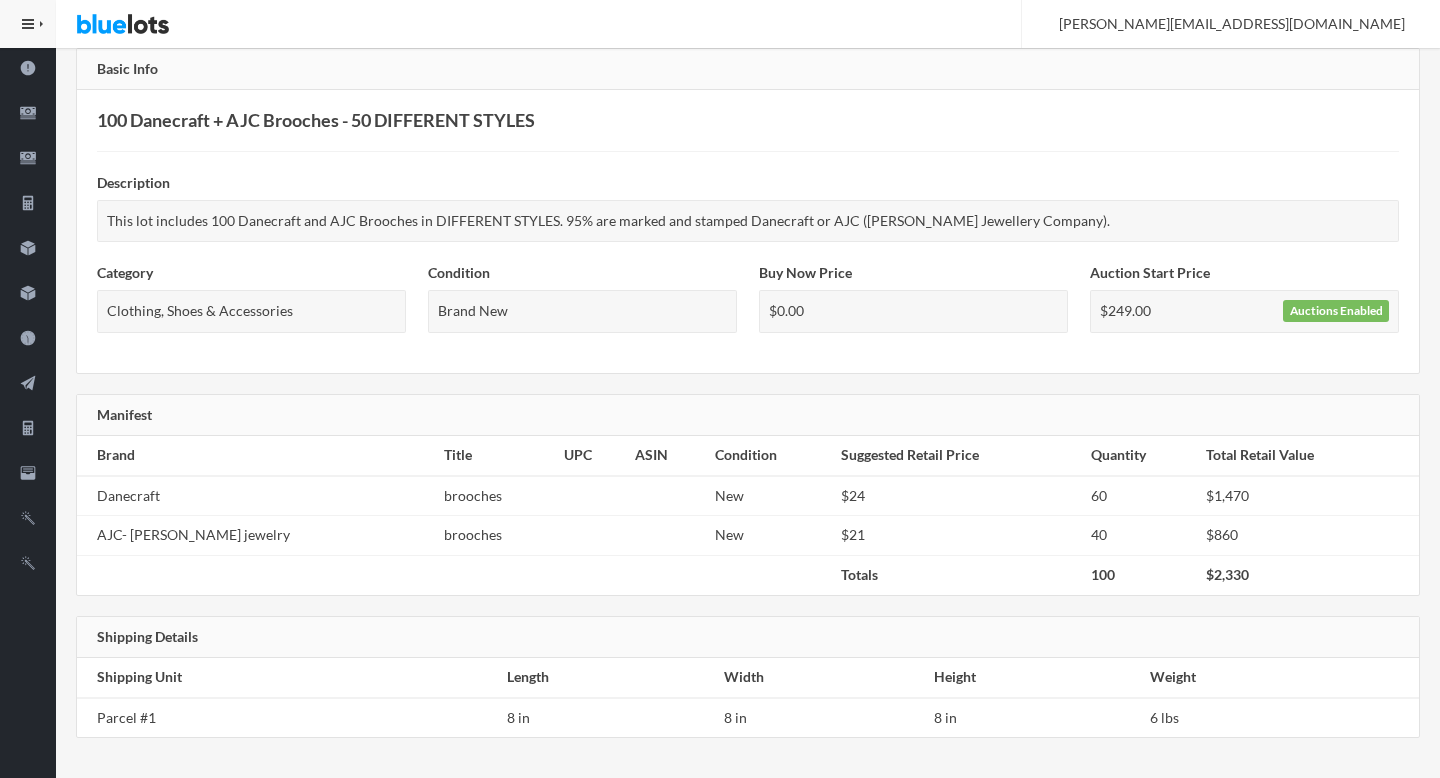 scroll, scrollTop: 166, scrollLeft: 0, axis: vertical 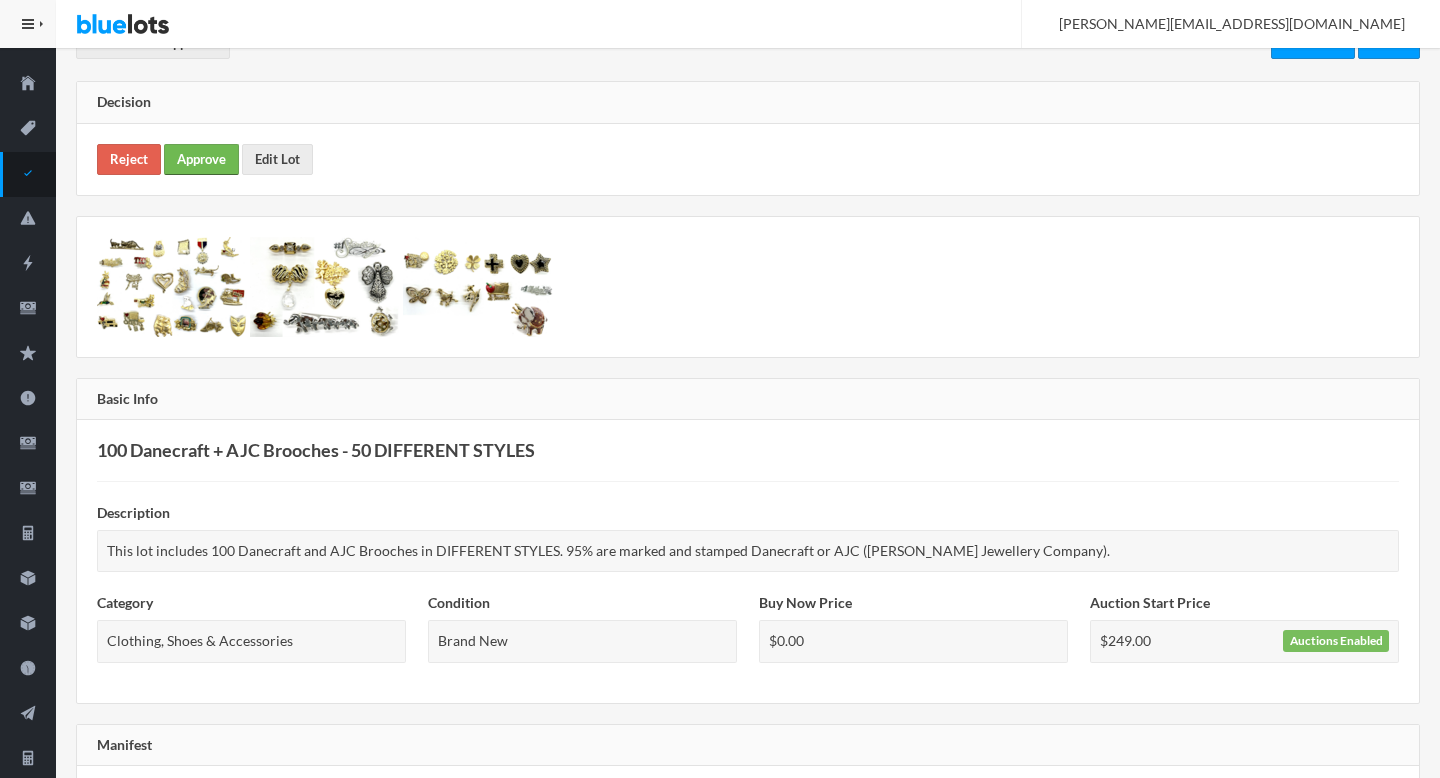 click on "Approve" at bounding box center [201, 159] 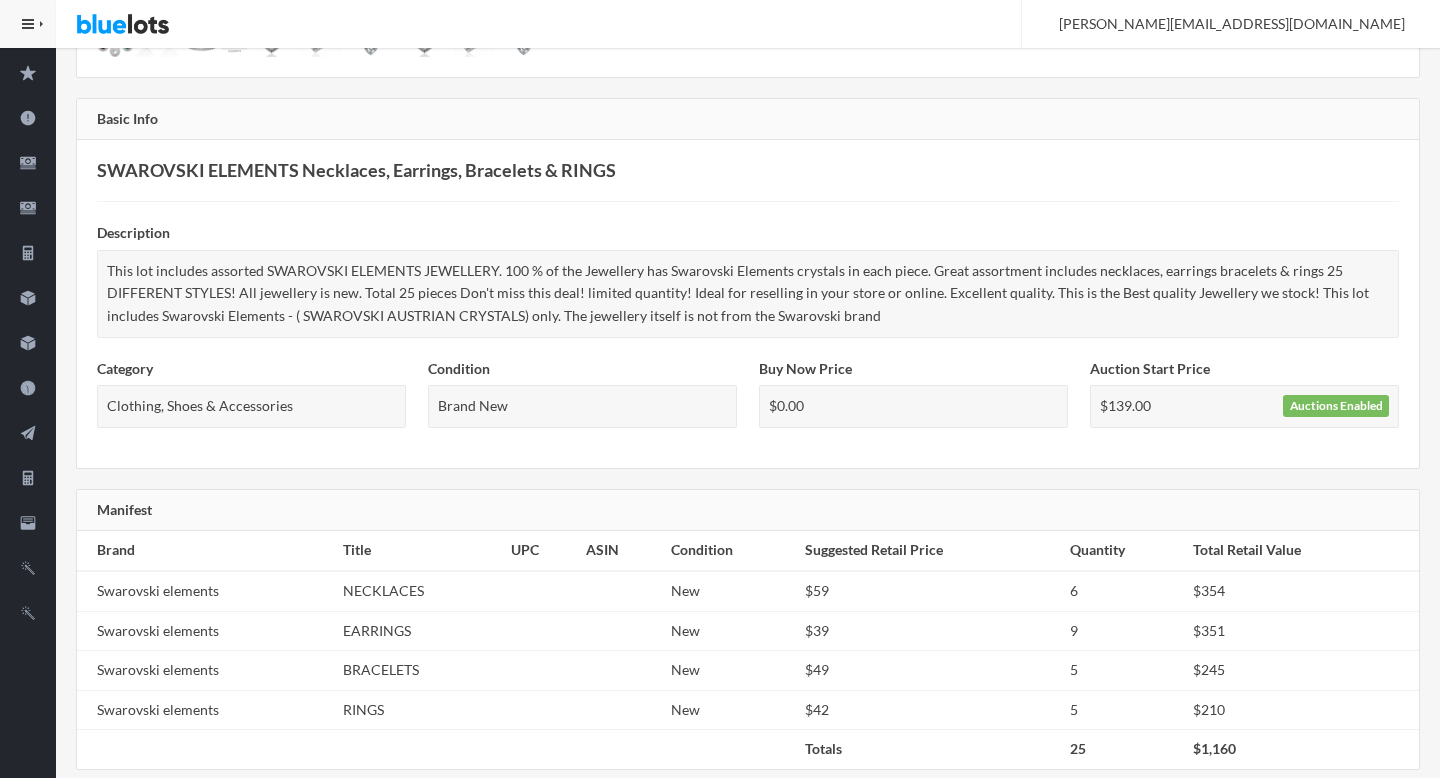 scroll, scrollTop: 0, scrollLeft: 0, axis: both 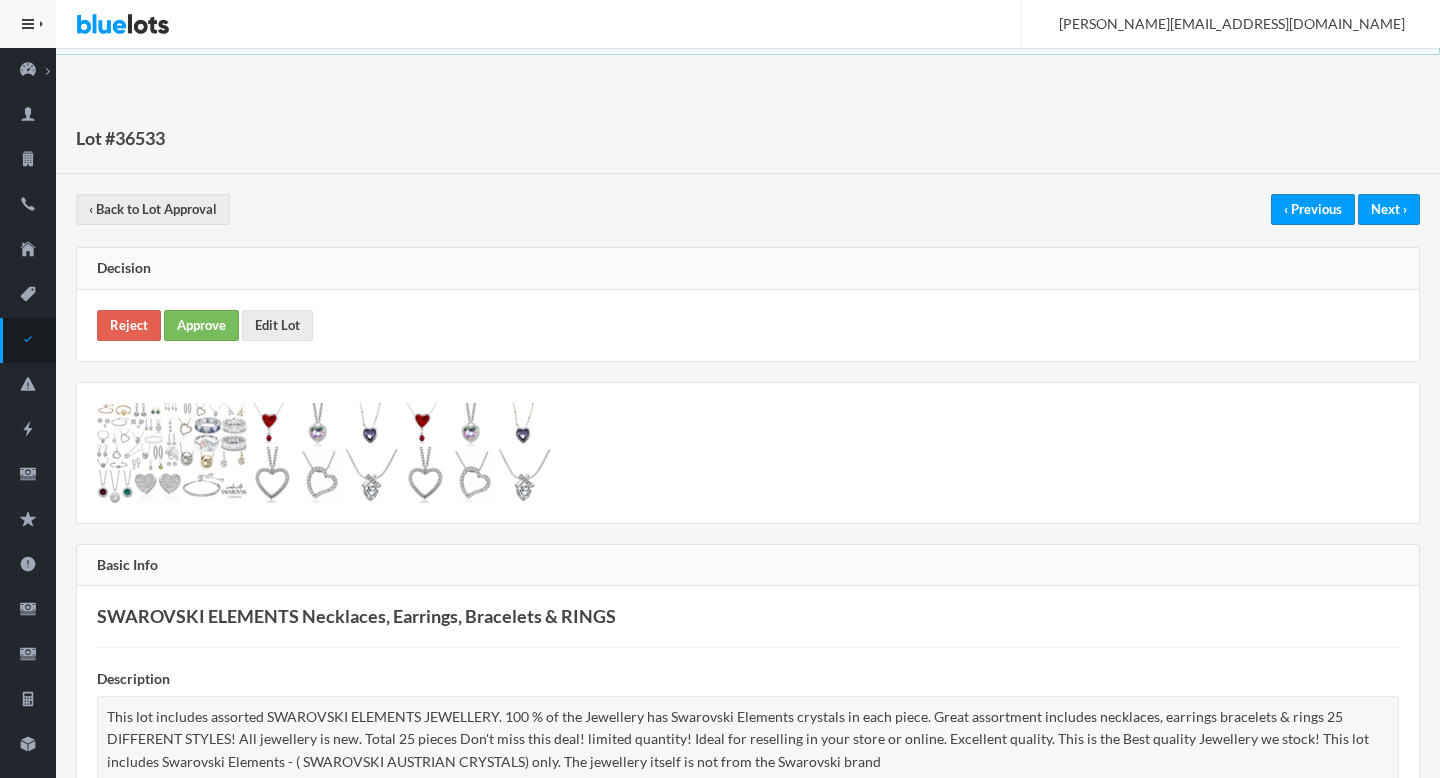 click on "Reject
Approve
Edit Lot" at bounding box center (748, 325) 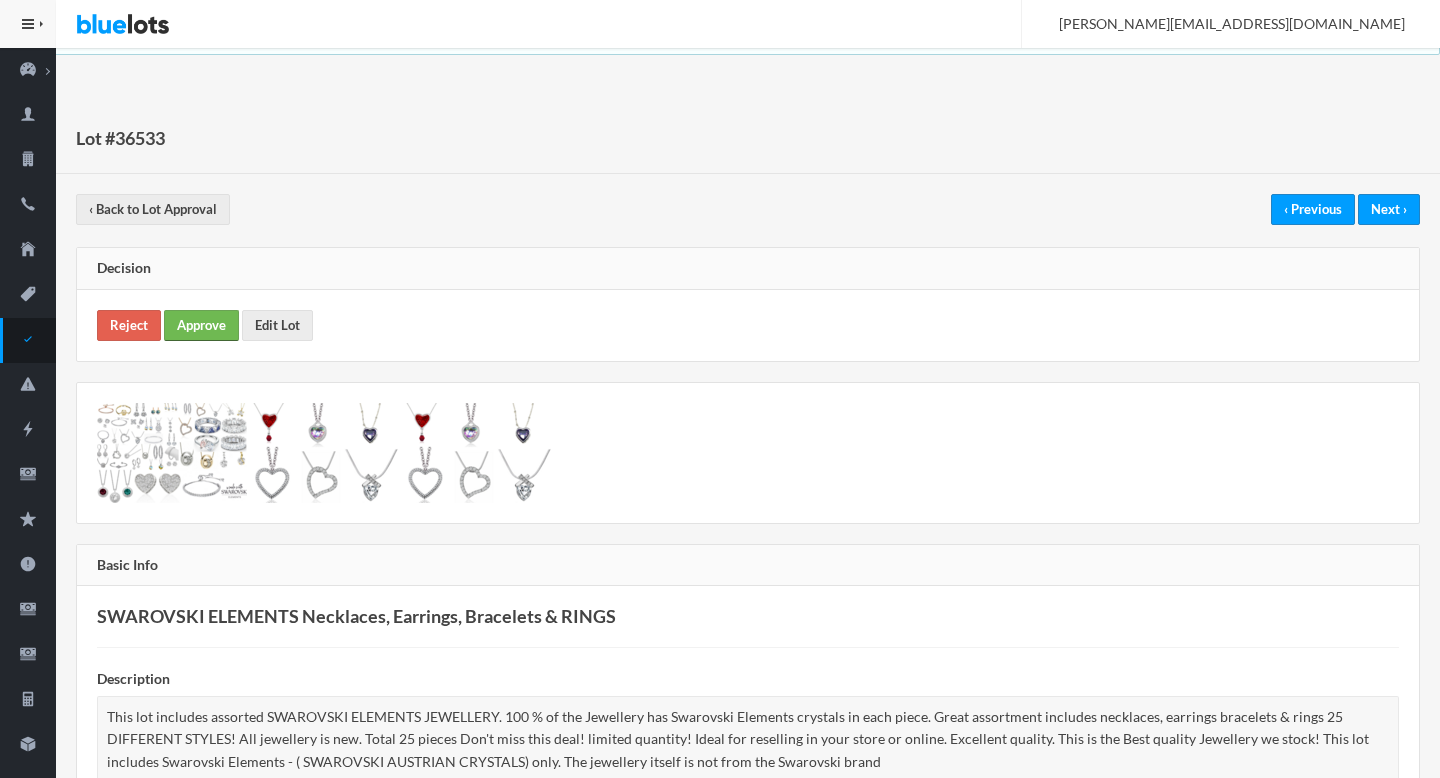 click on "Approve" at bounding box center [201, 325] 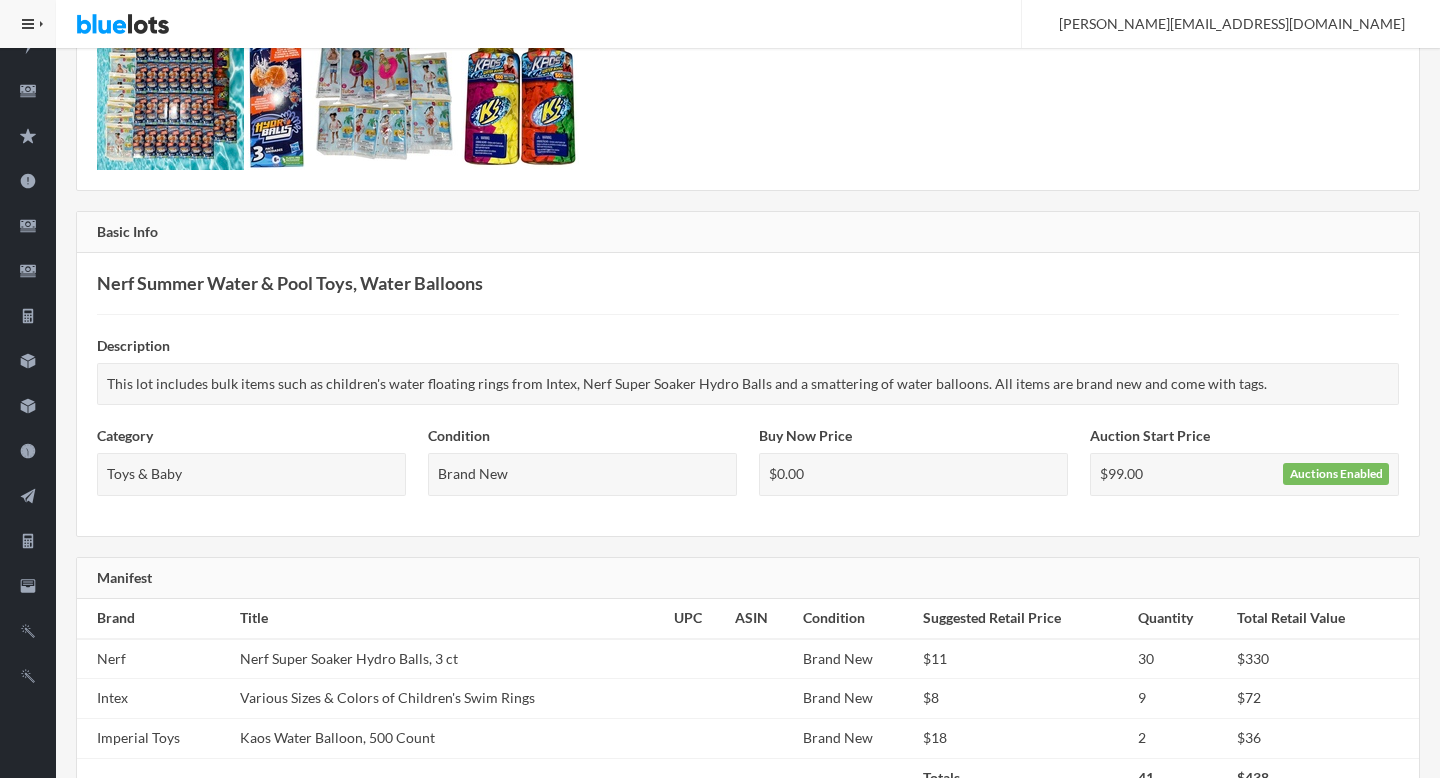 scroll, scrollTop: 0, scrollLeft: 0, axis: both 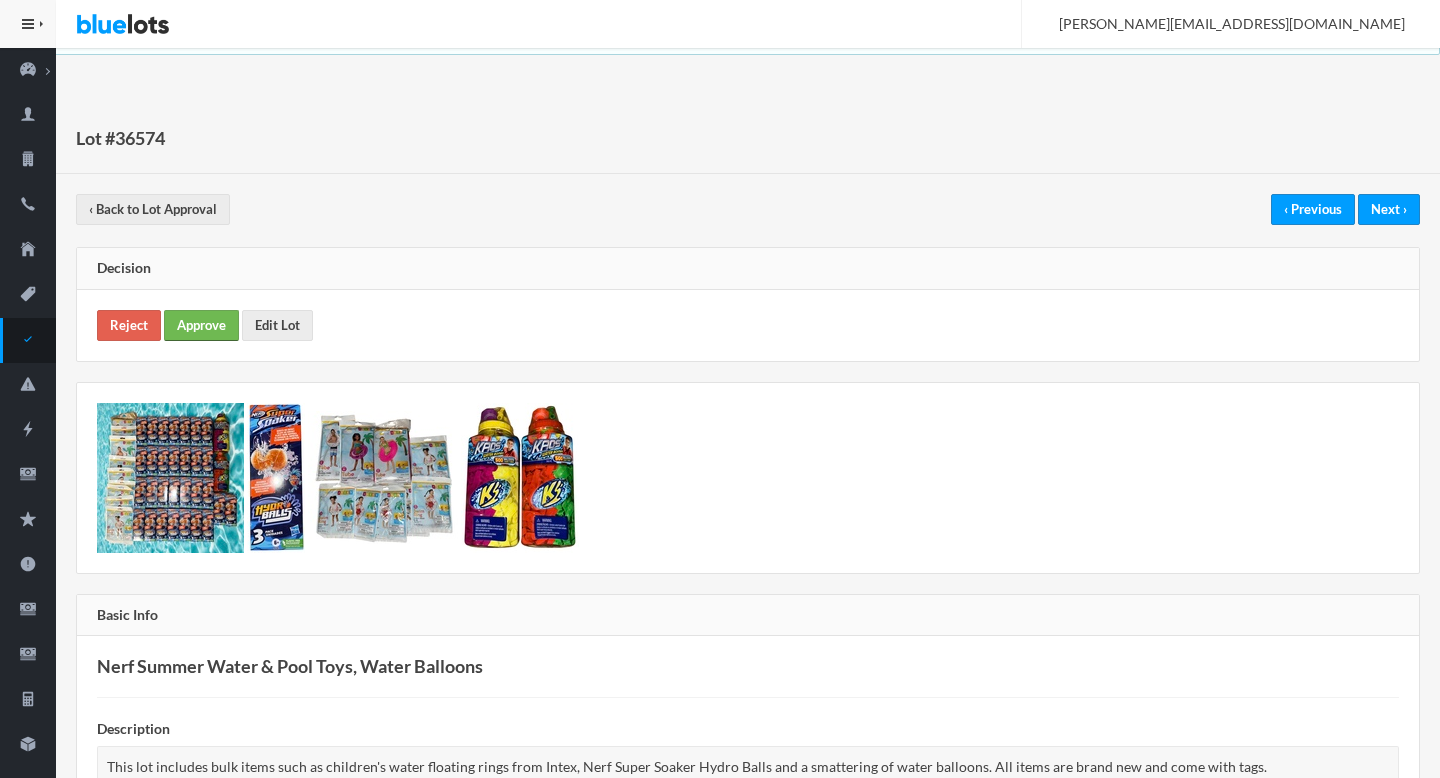 click on "Approve" at bounding box center (201, 325) 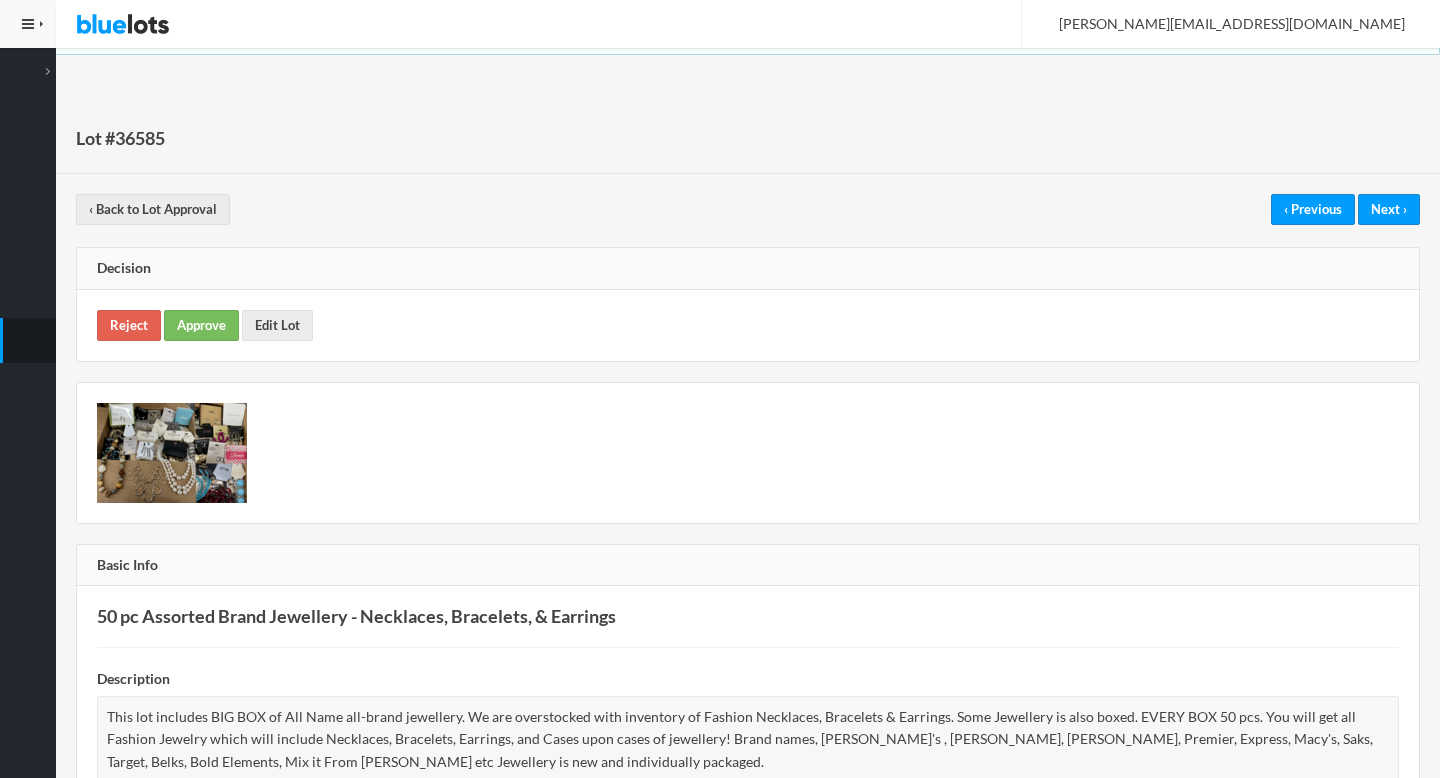 scroll, scrollTop: 0, scrollLeft: 0, axis: both 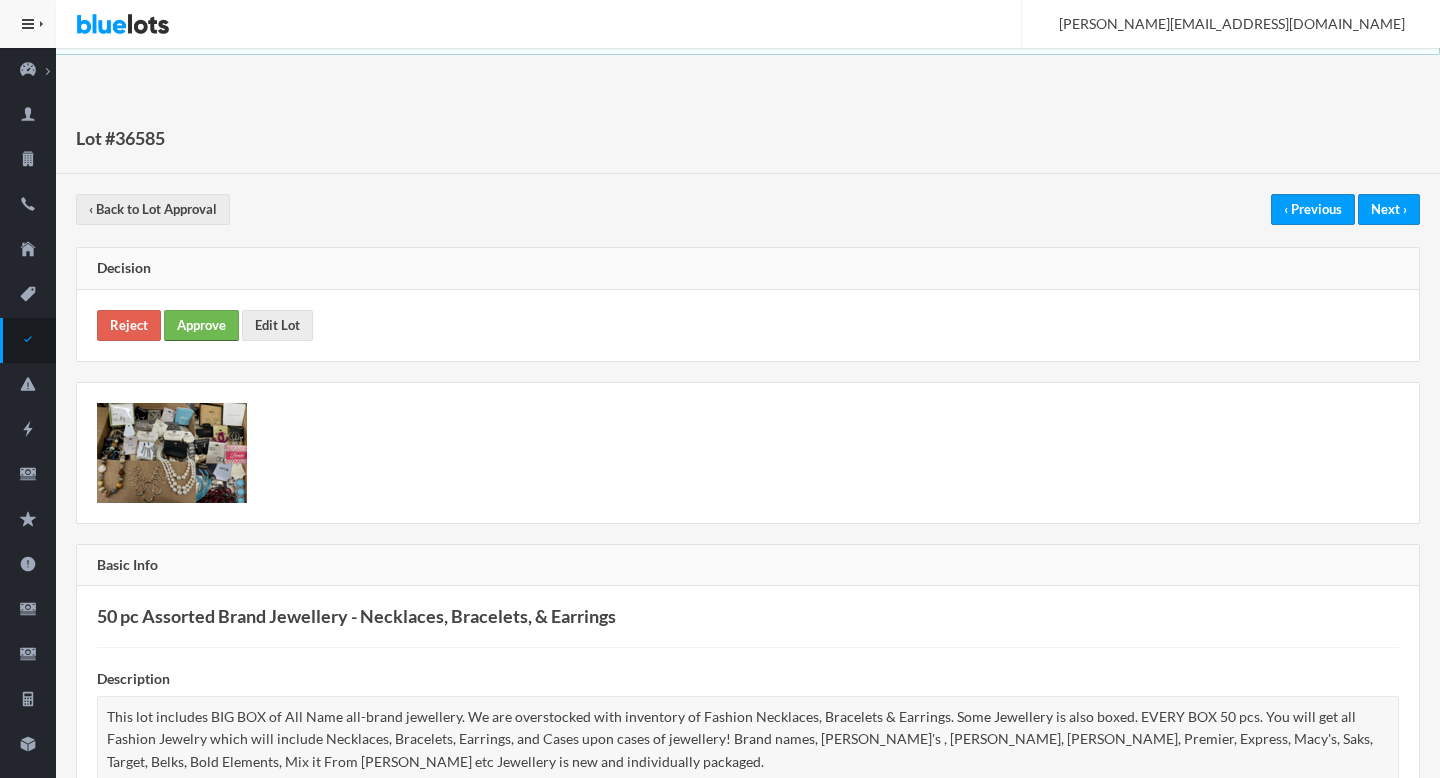 click on "Approve" at bounding box center [201, 325] 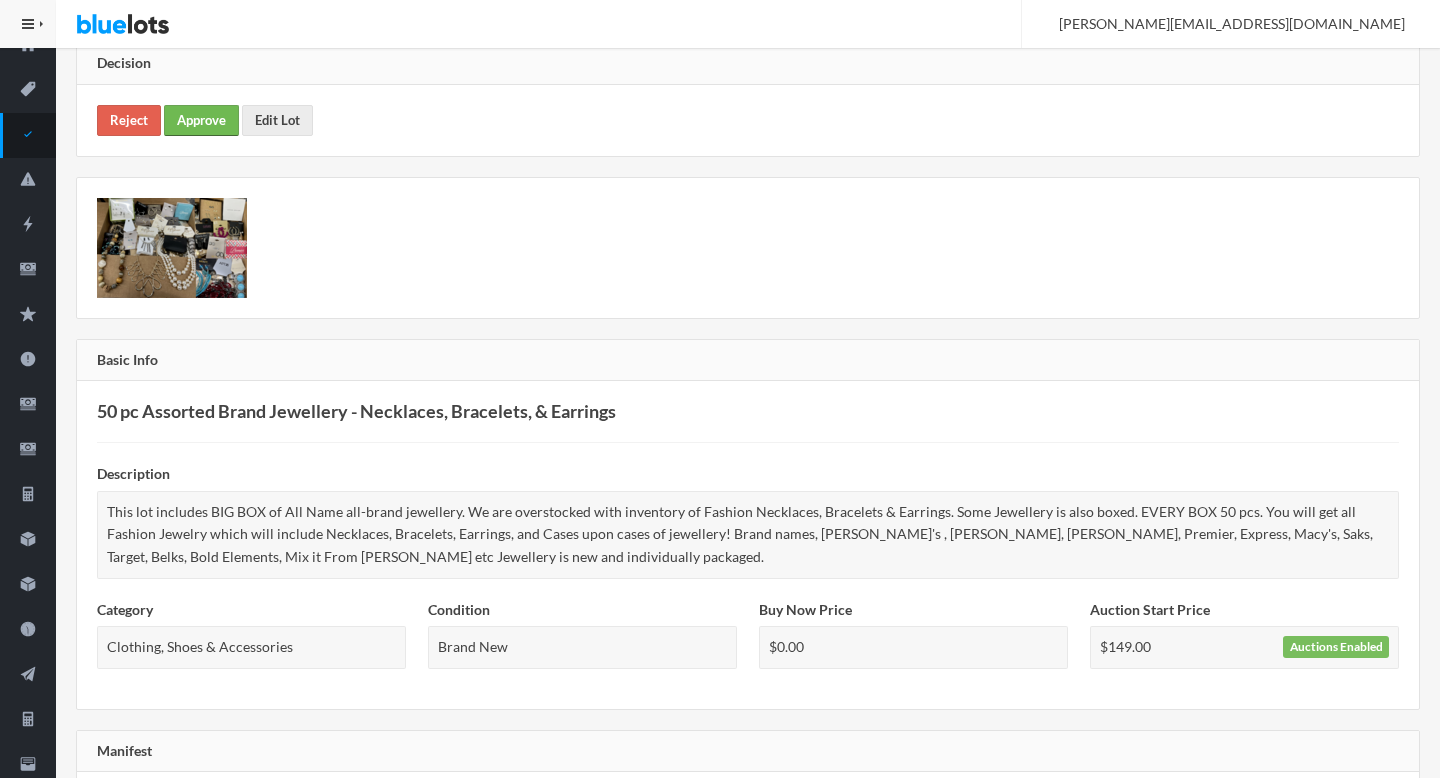 scroll, scrollTop: 581, scrollLeft: 0, axis: vertical 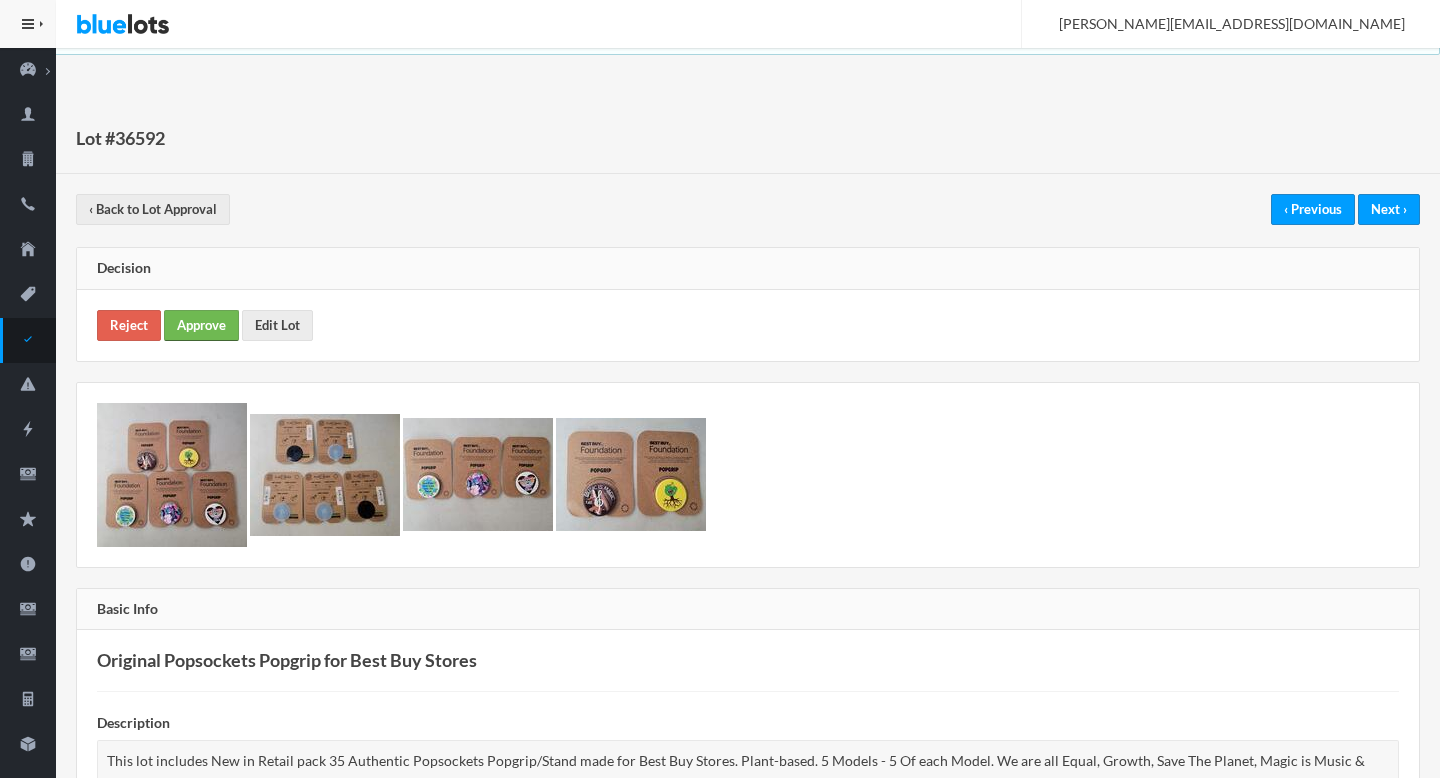 click on "Approve" at bounding box center (201, 325) 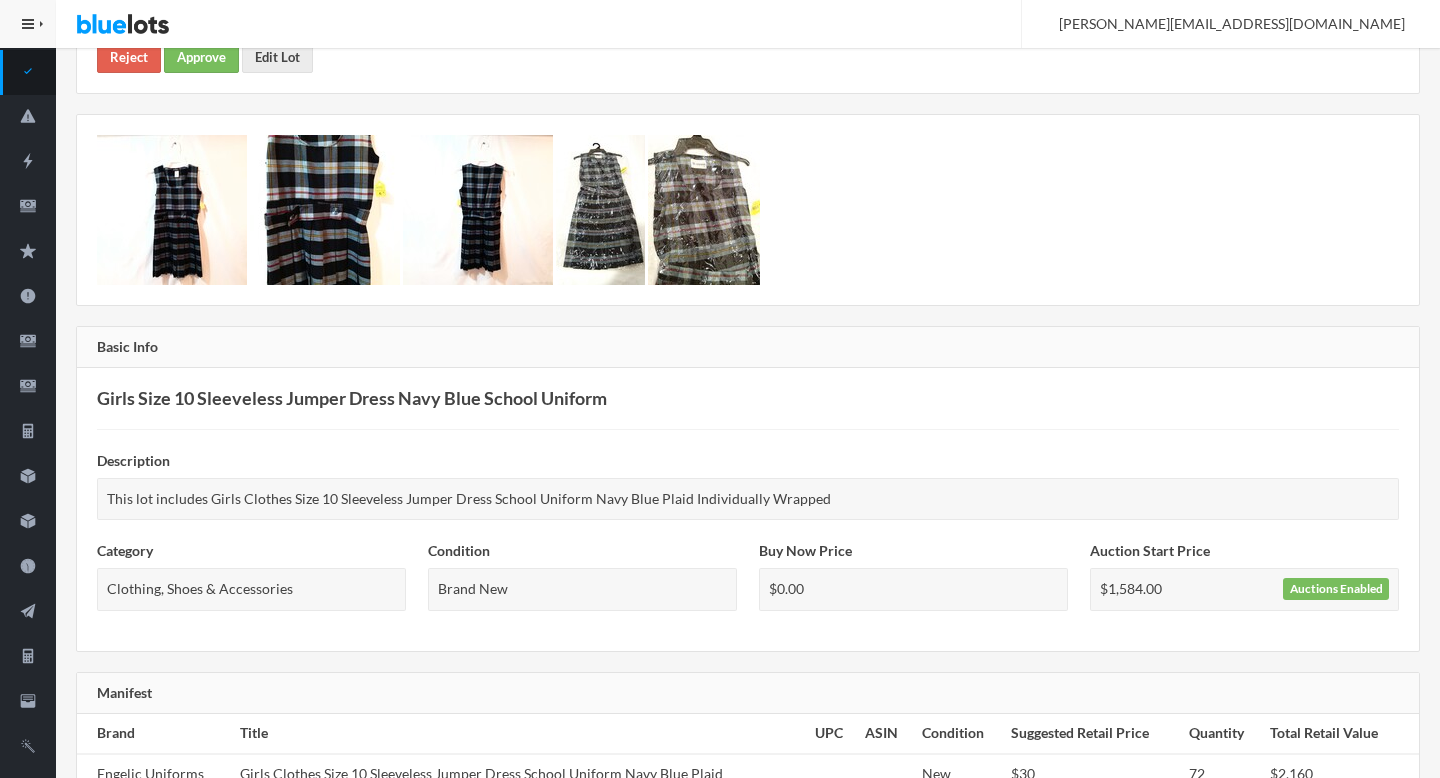 scroll, scrollTop: 259, scrollLeft: 0, axis: vertical 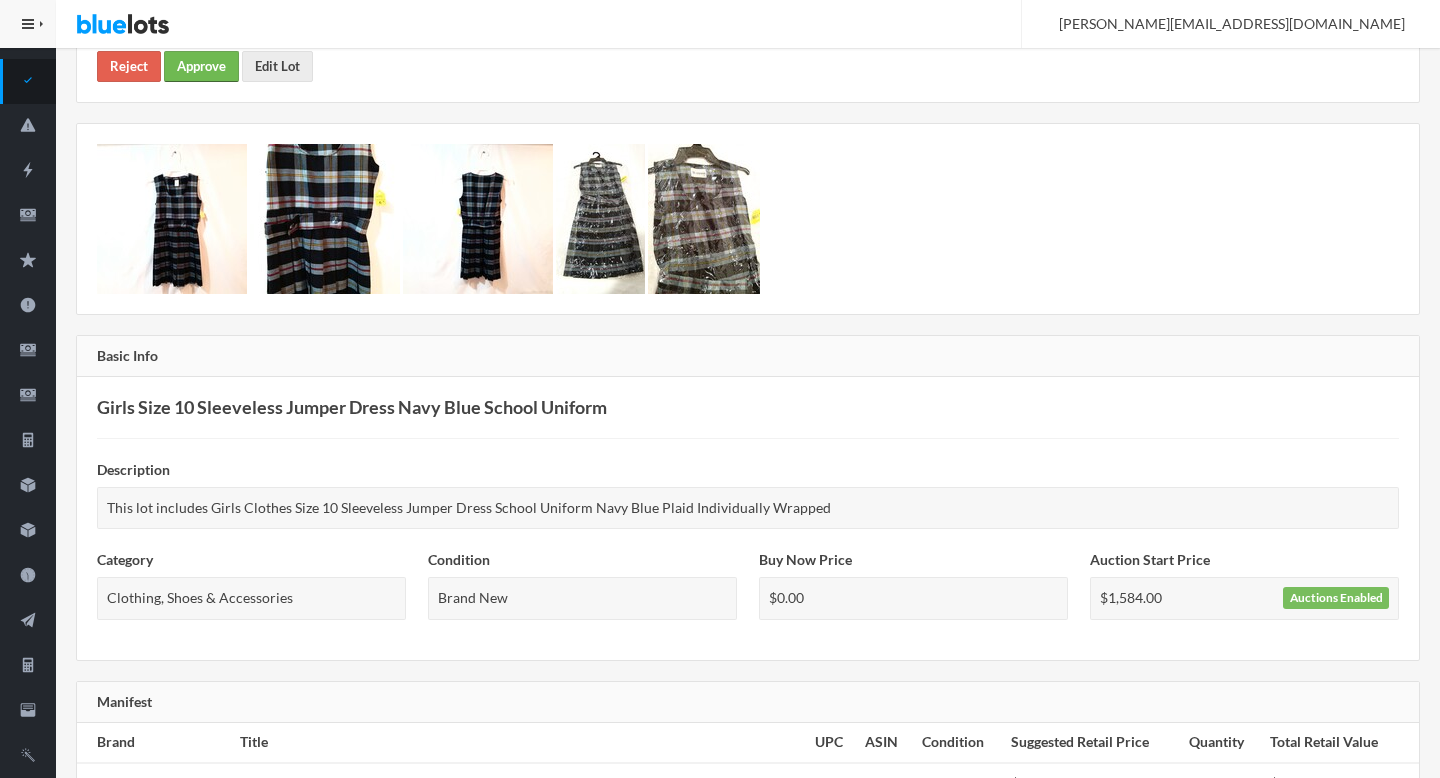click on "Approve" at bounding box center [201, 66] 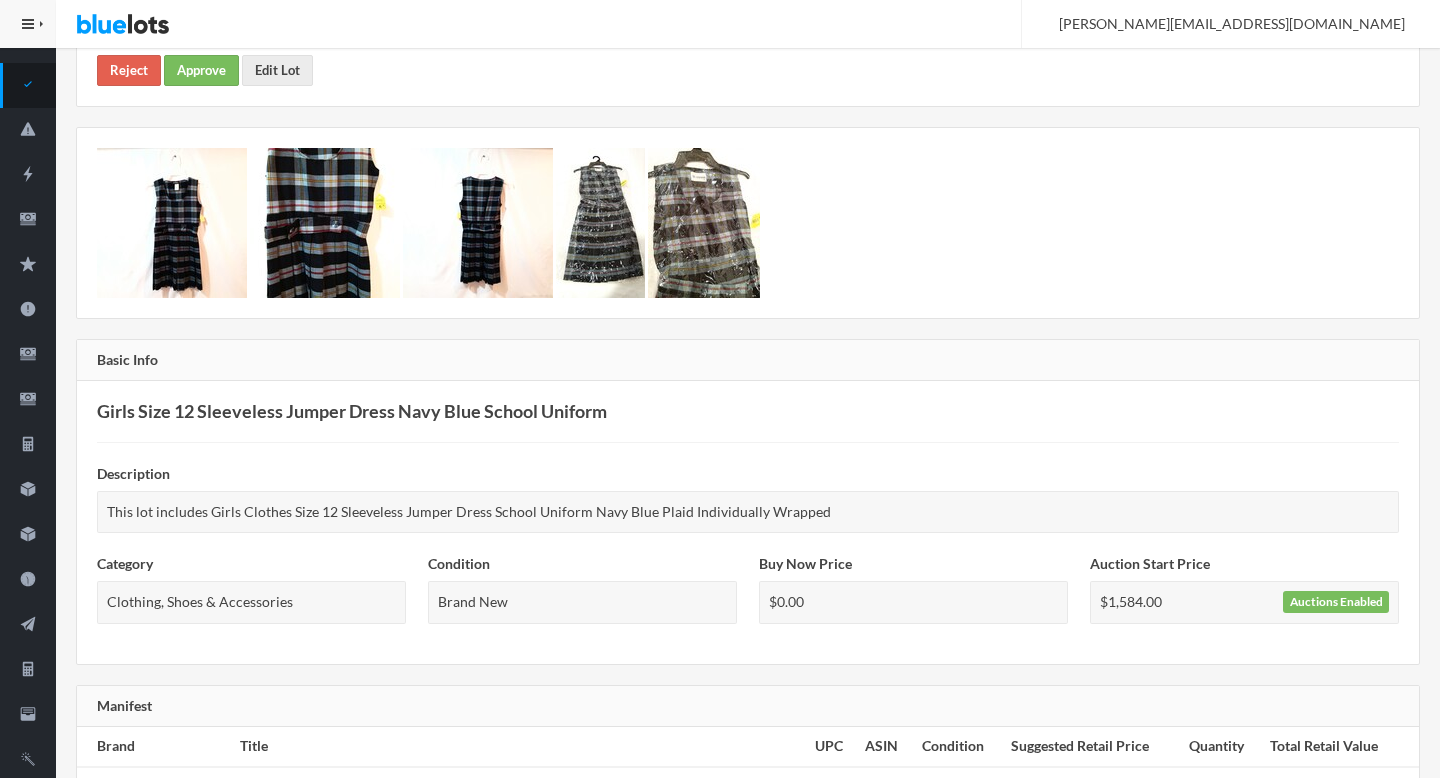 scroll, scrollTop: 0, scrollLeft: 0, axis: both 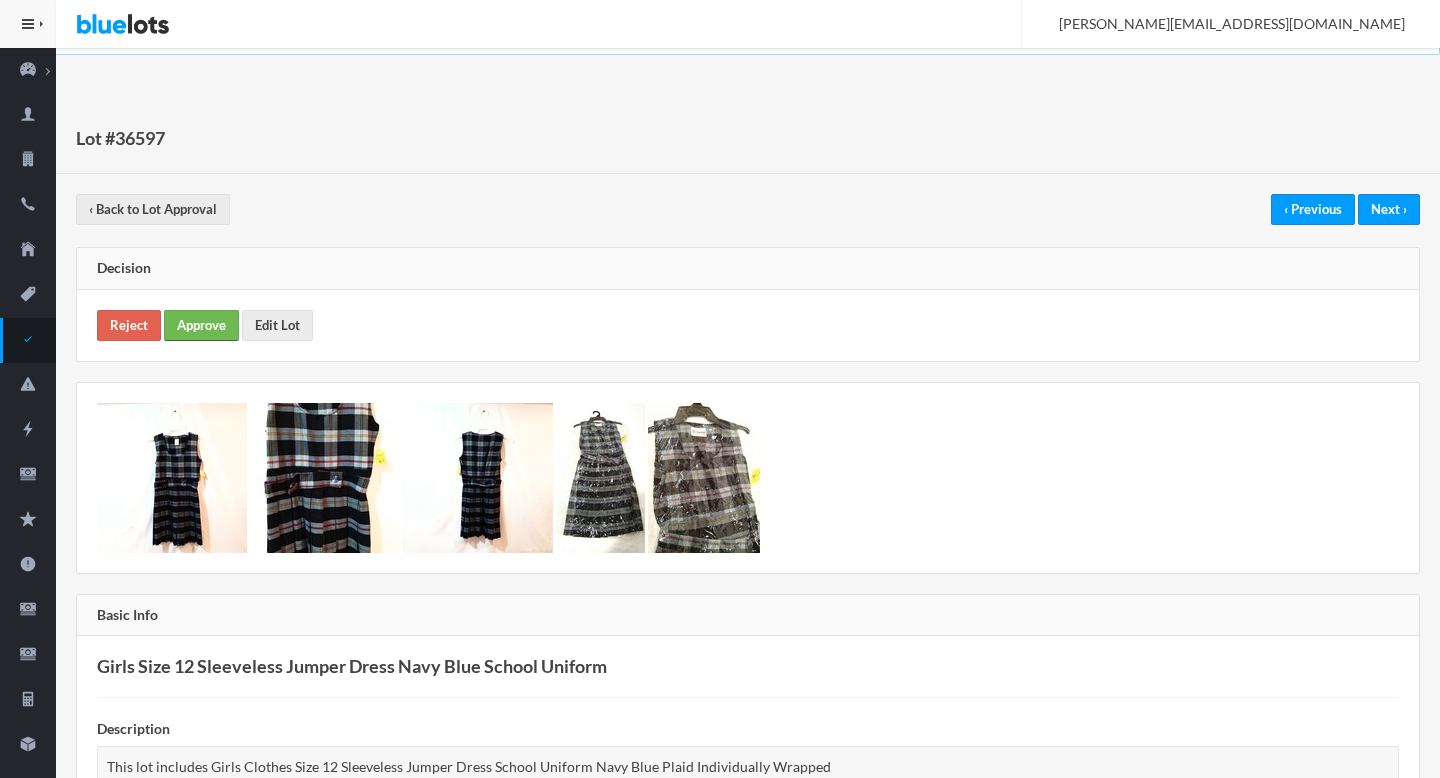 click on "Approve" at bounding box center [201, 325] 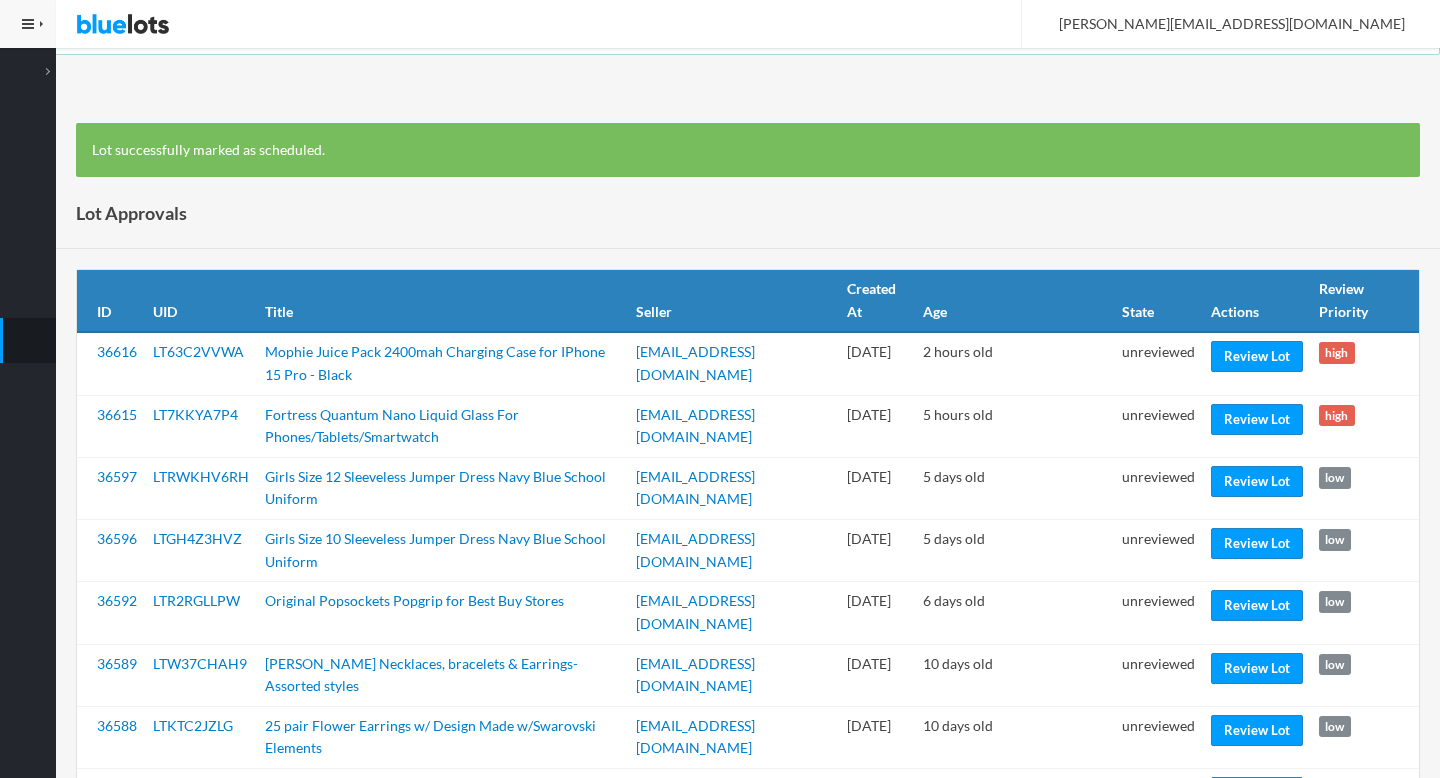 scroll, scrollTop: 0, scrollLeft: 0, axis: both 